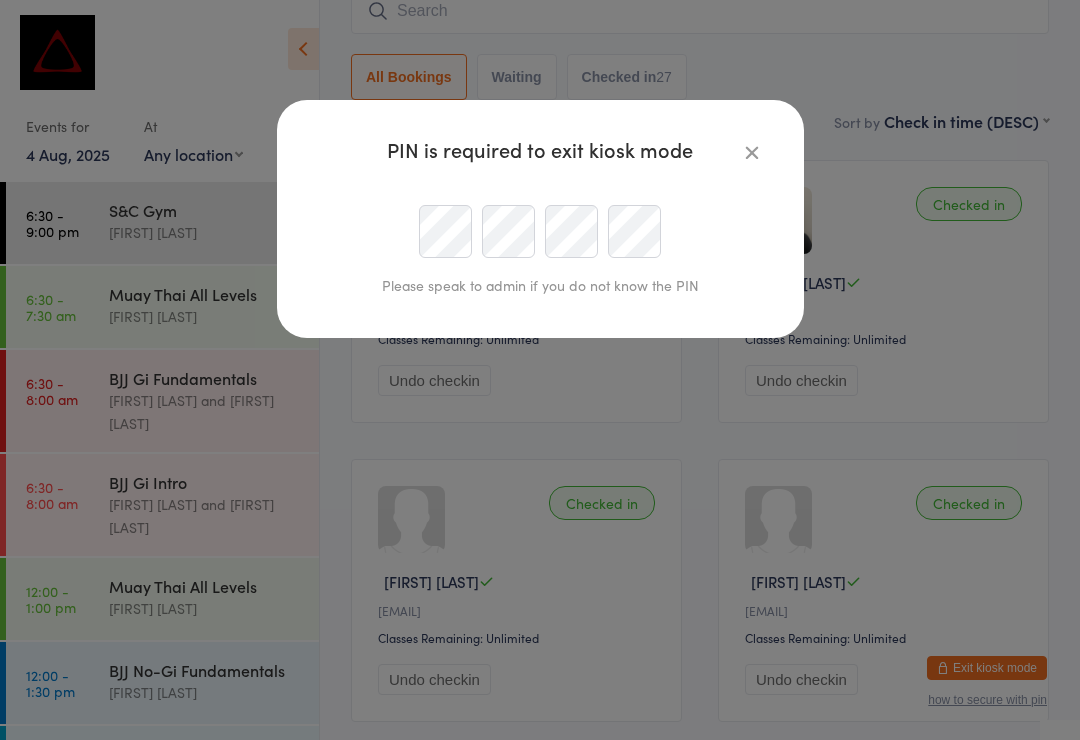 scroll, scrollTop: 191, scrollLeft: 0, axis: vertical 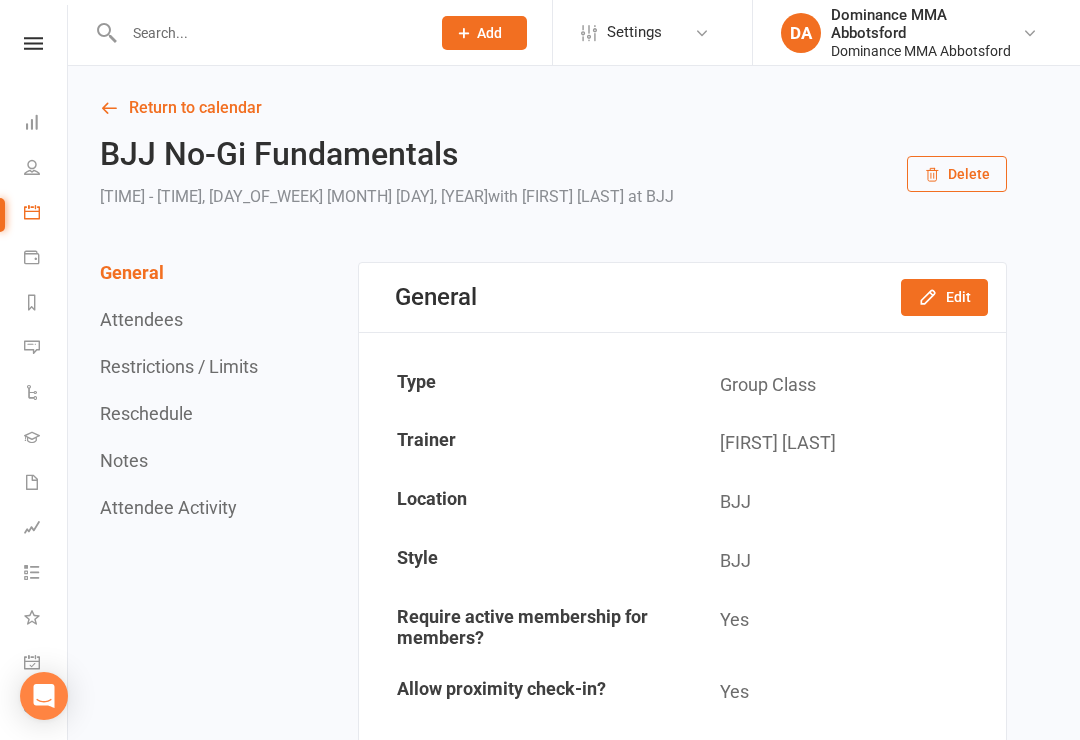 click at bounding box center (267, 33) 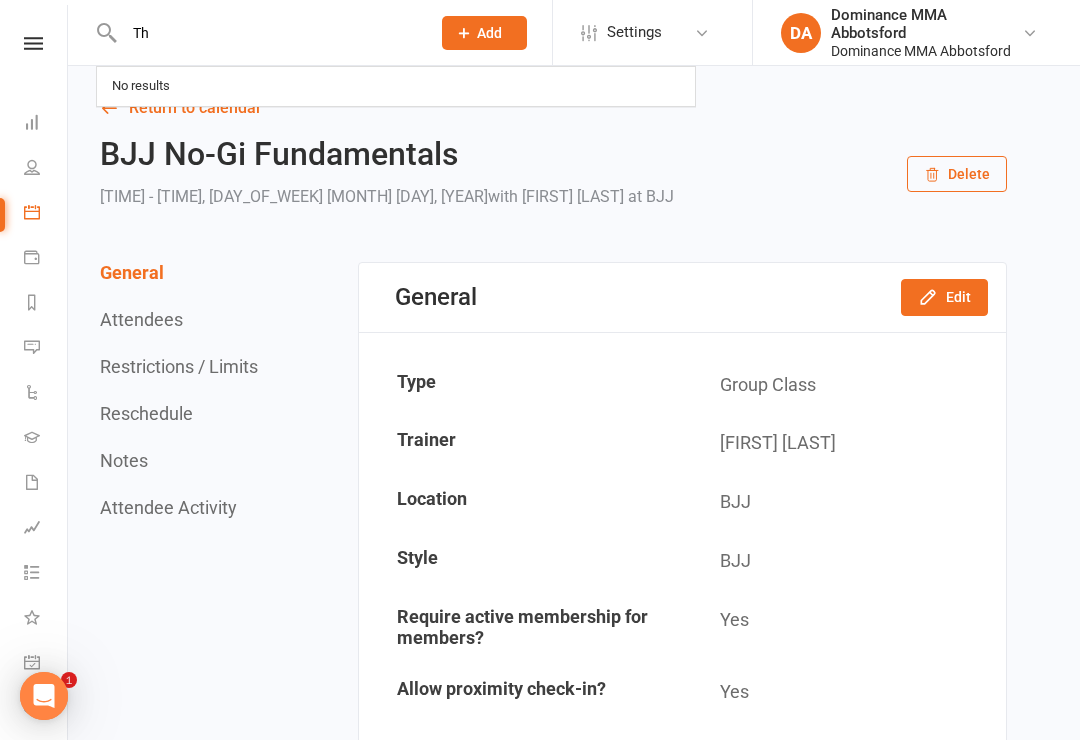 scroll, scrollTop: 0, scrollLeft: 0, axis: both 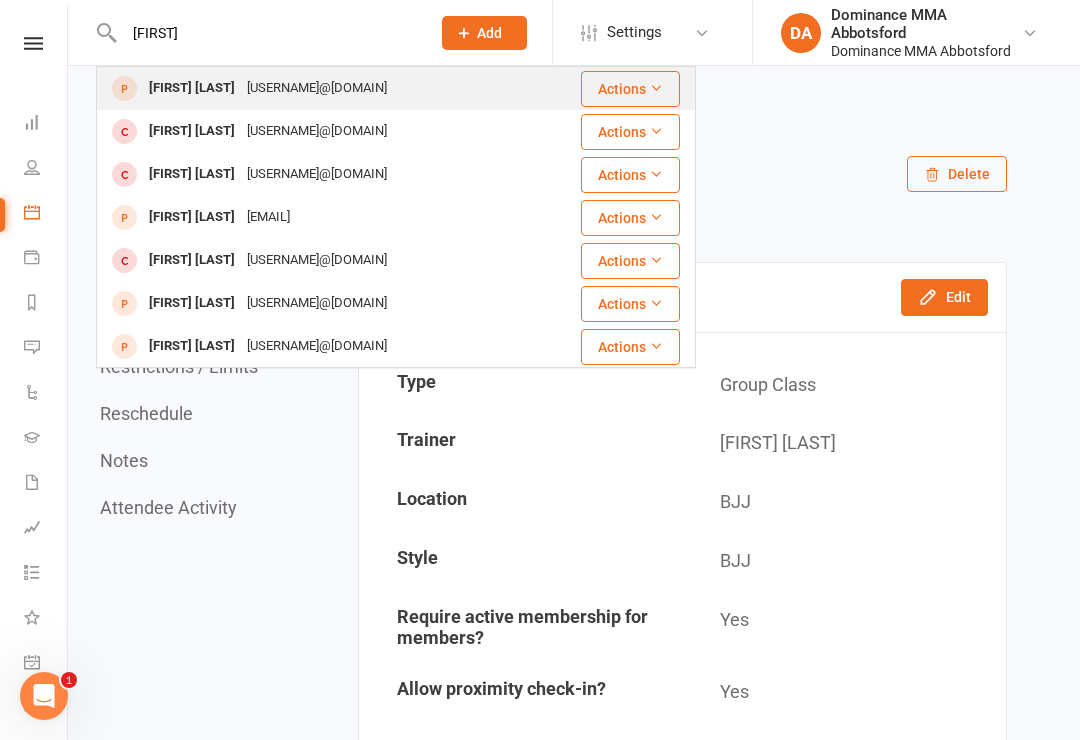type on "[FIRST]" 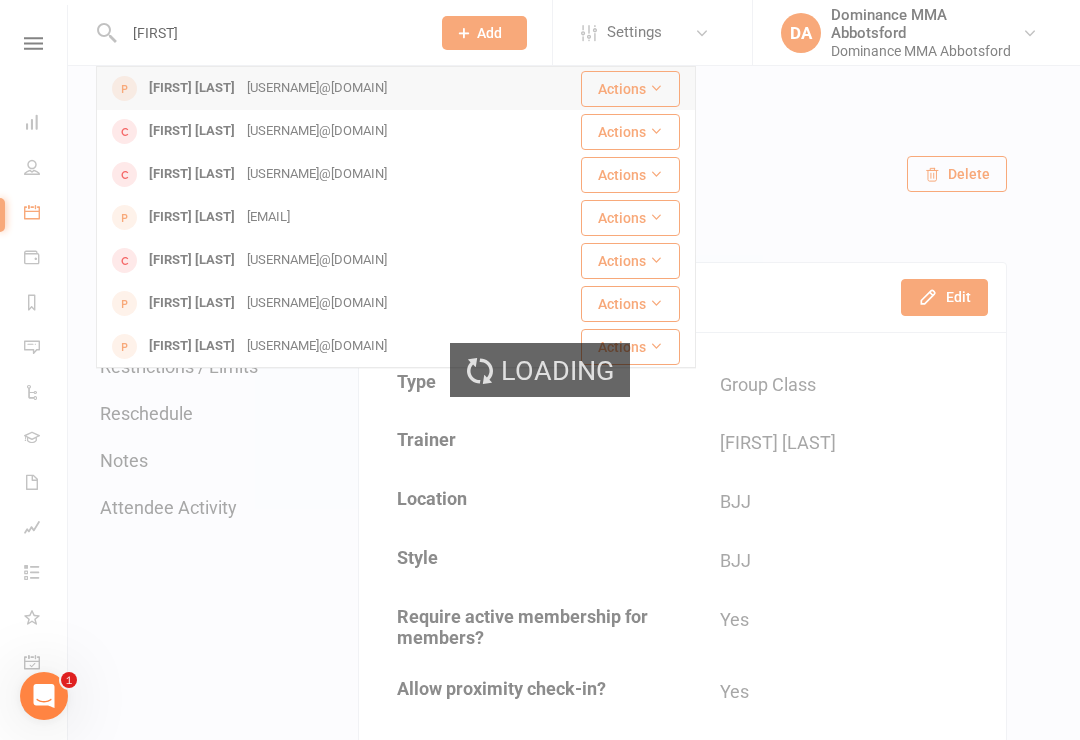 type 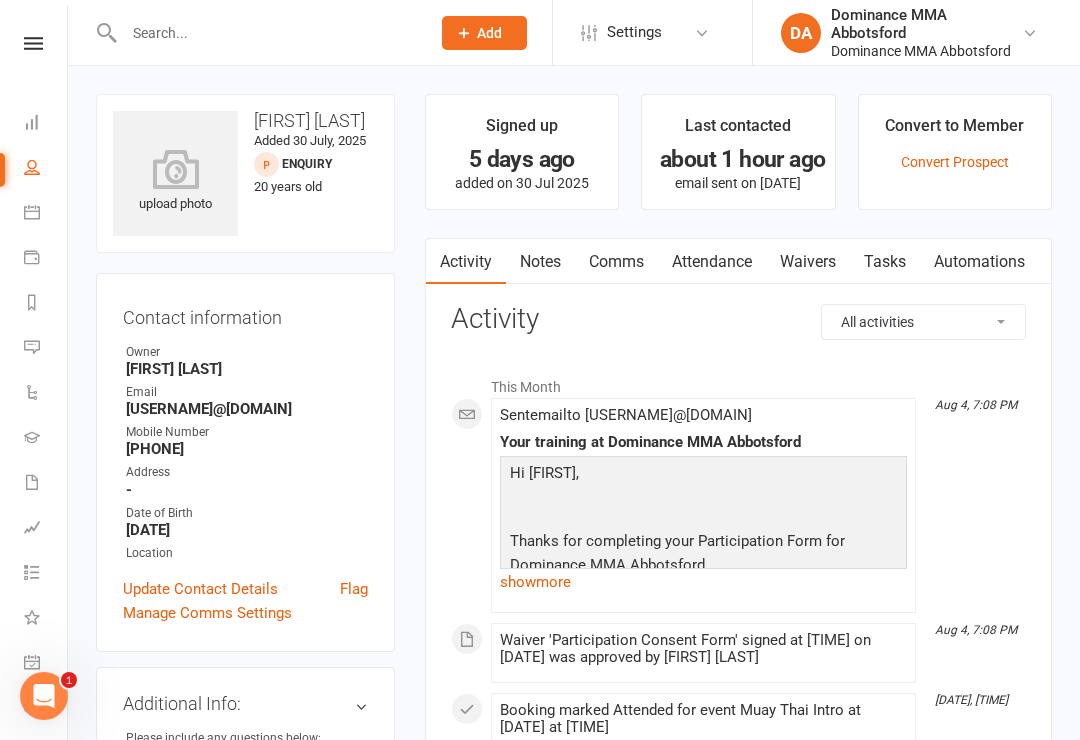 click on "Waivers" at bounding box center (808, 262) 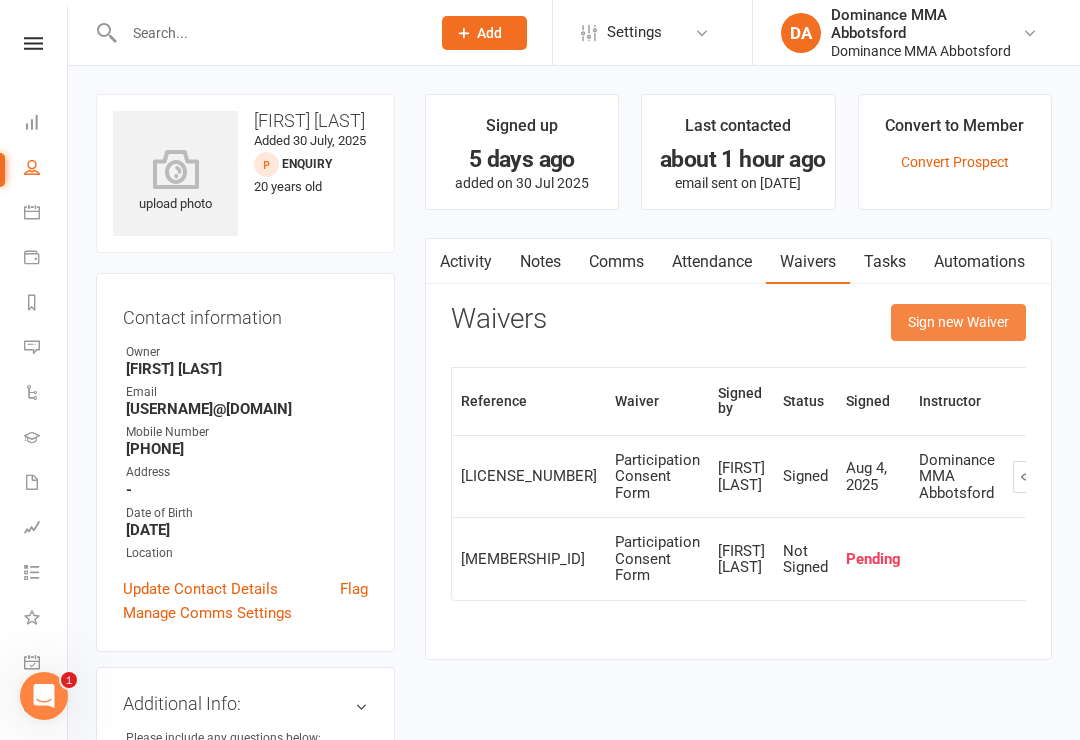 click on "Sign new Waiver" at bounding box center (958, 322) 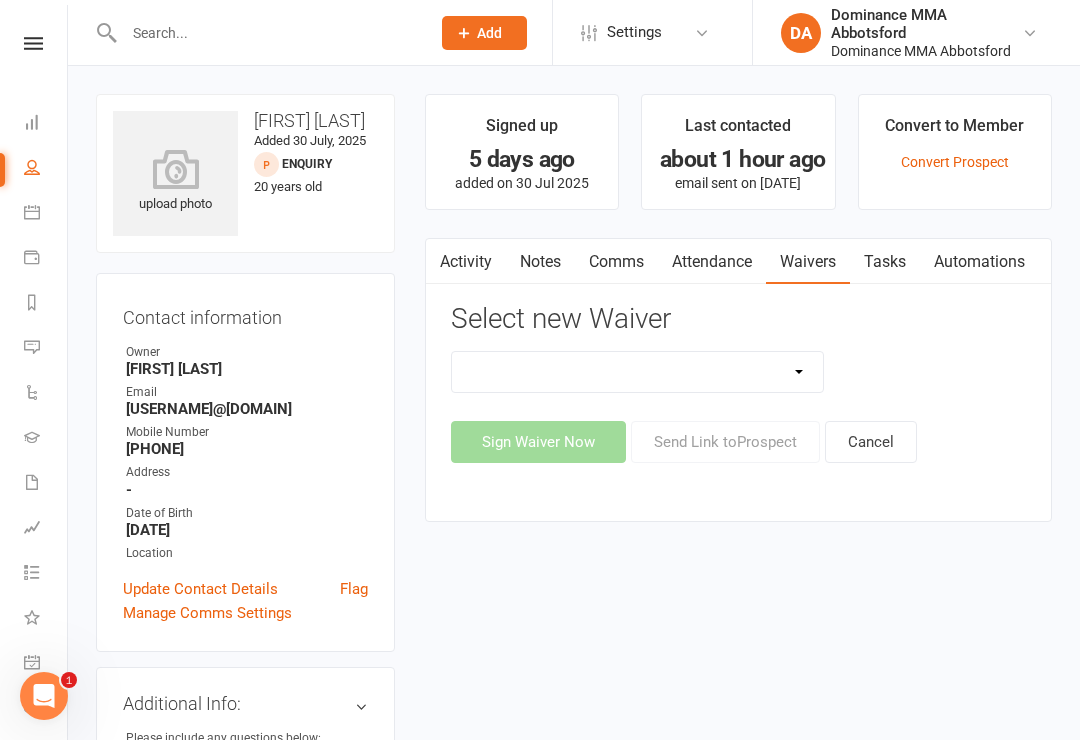 click on "Tasks" at bounding box center [885, 262] 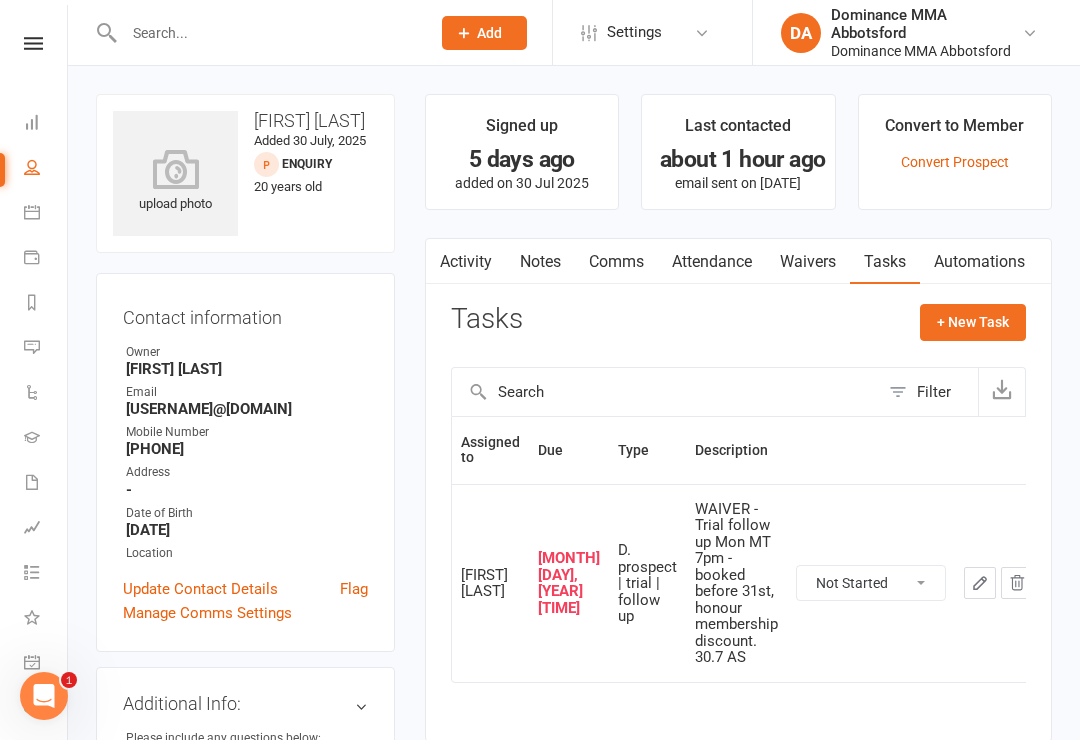 click on "Waivers" at bounding box center (808, 262) 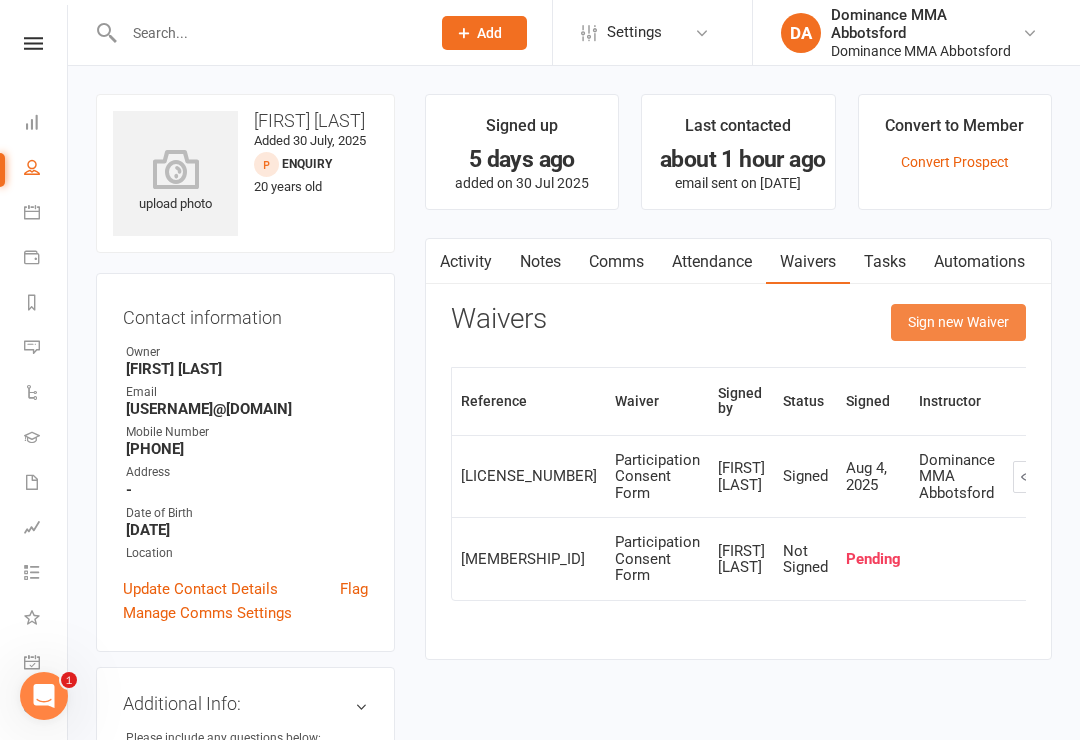 click on "Sign new Waiver" at bounding box center [958, 322] 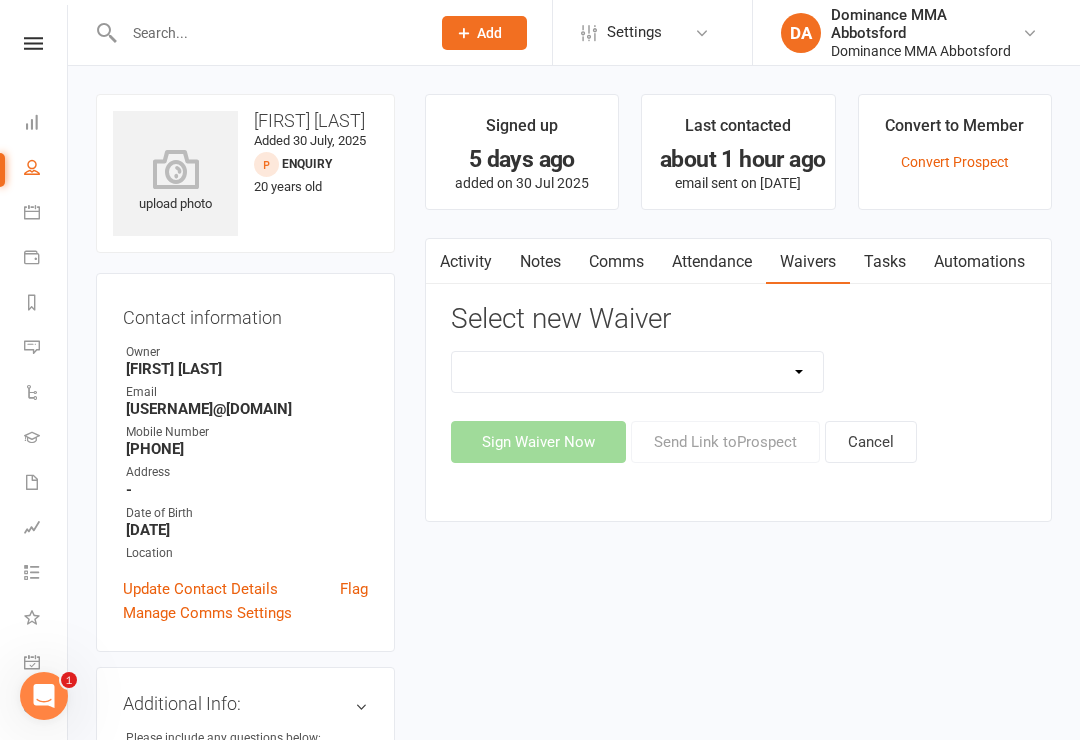 click on "Member | Cancellation | Adults Member | Injury Report Form (FOH staff use only) Member | Suspension | Adults New Member Agreement Form | Adults Paid in Full | 10% New Member Agreement Form | Adults Paid in Full | F.I.F.O 1/2 Time New Member Agreement Form | Foundation S&C Paid in Full | 10% New Member Agreement Form | Kids/Teens Paid in Full | 10% New Member Sign Up | Adults New Member Sign Up | Adults | 10th Birthday Special New Member Sign Up | Adults | $120 Off Special New Member Sign Up | Adults | Once Per Week New Member Sign Up | Kids/Teens New Member Sign Up | Kids/Teens | 10th Birthday Special New Member Sign Up | Kids/Teens | Once Per Week New Member Sign up | S&C Gym FOUNDATION | 10th Birthday Participation Consent Form Participation Consent Form | S&C Gym Trial Prospect | Injury Report Form (FOH staff use only)" at bounding box center [638, 372] 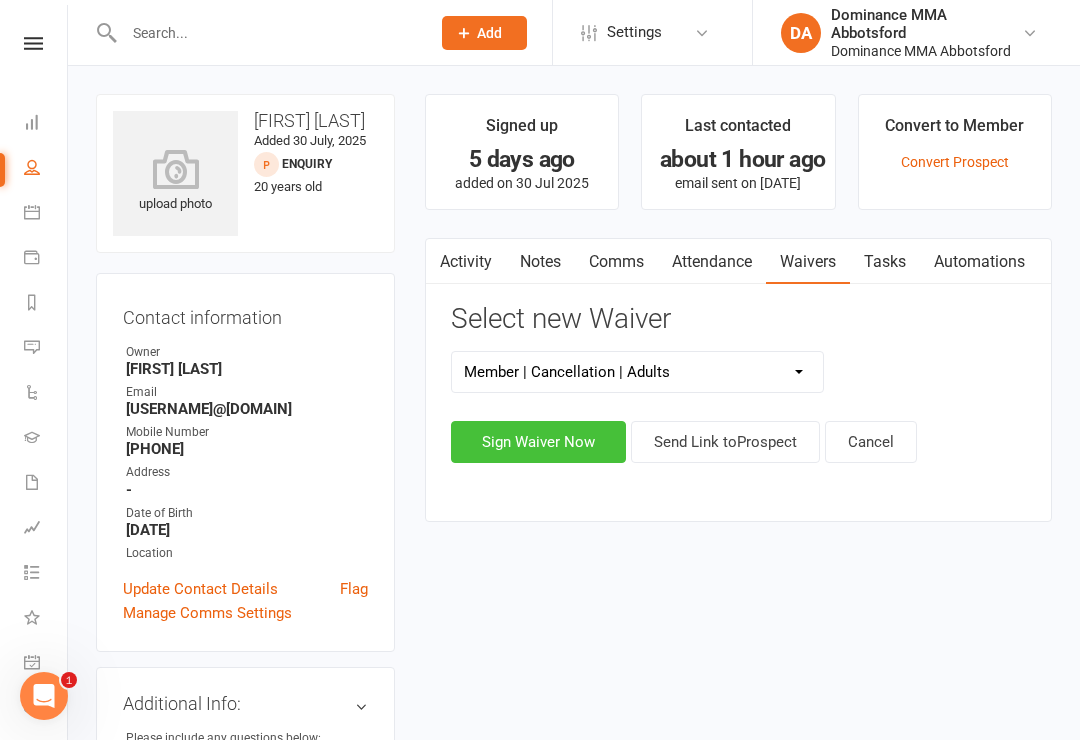 click on "Sign Waiver Now" at bounding box center [538, 442] 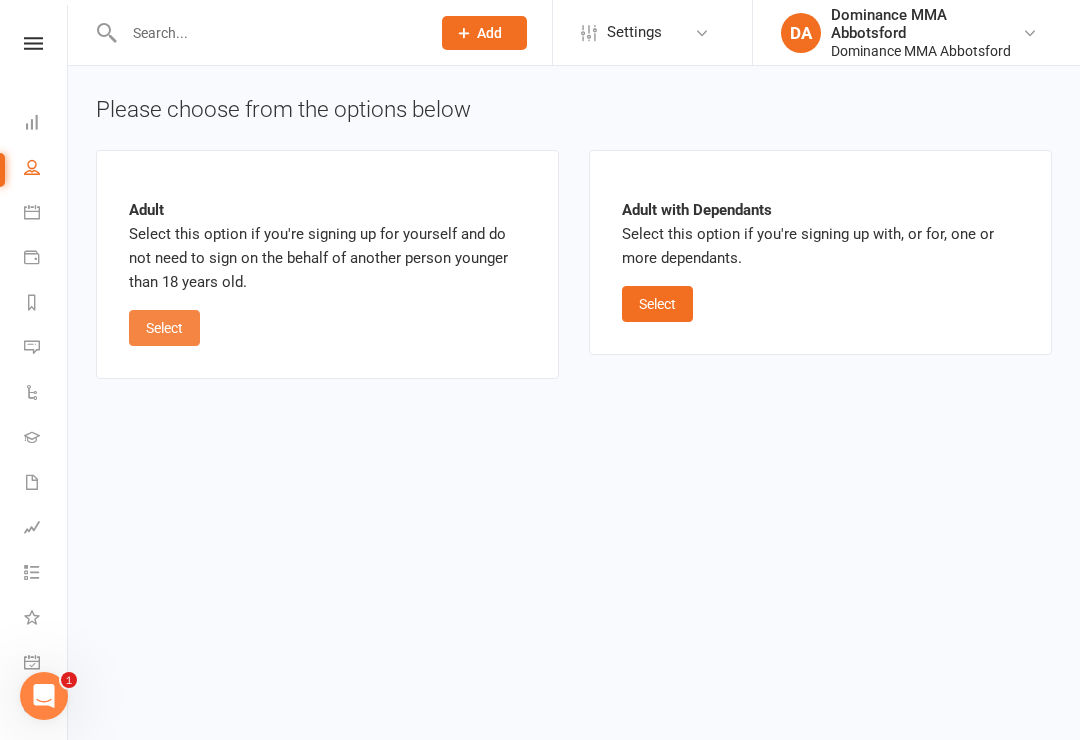 click on "Select" at bounding box center [164, 328] 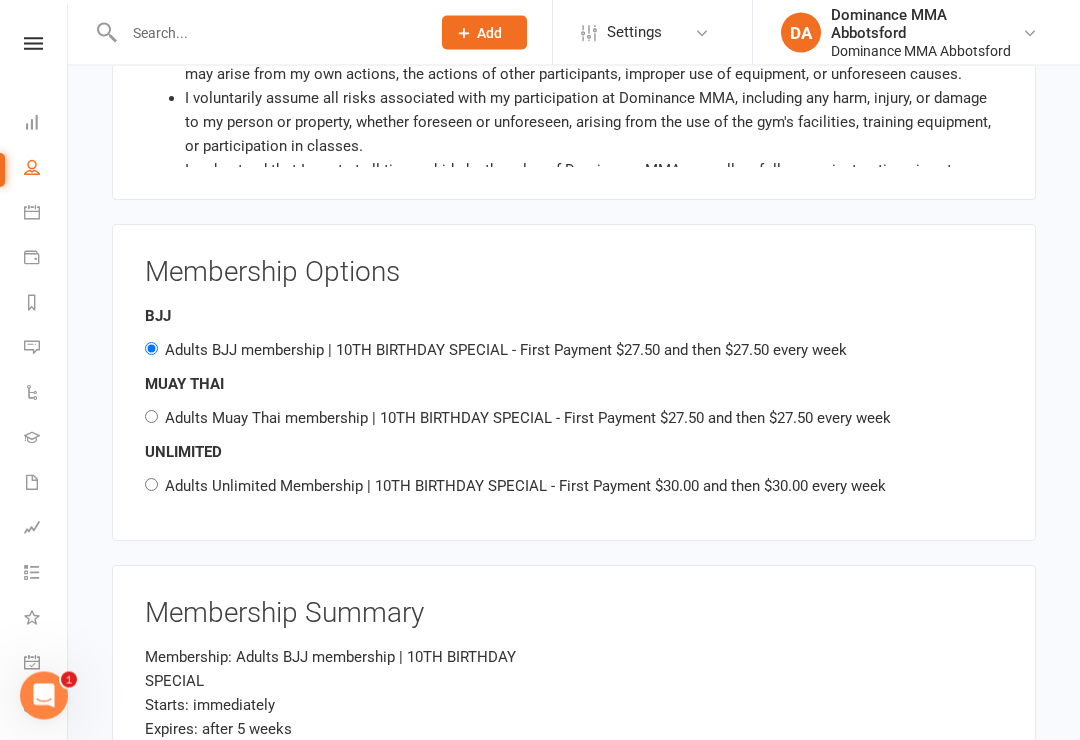 scroll, scrollTop: 2043, scrollLeft: 0, axis: vertical 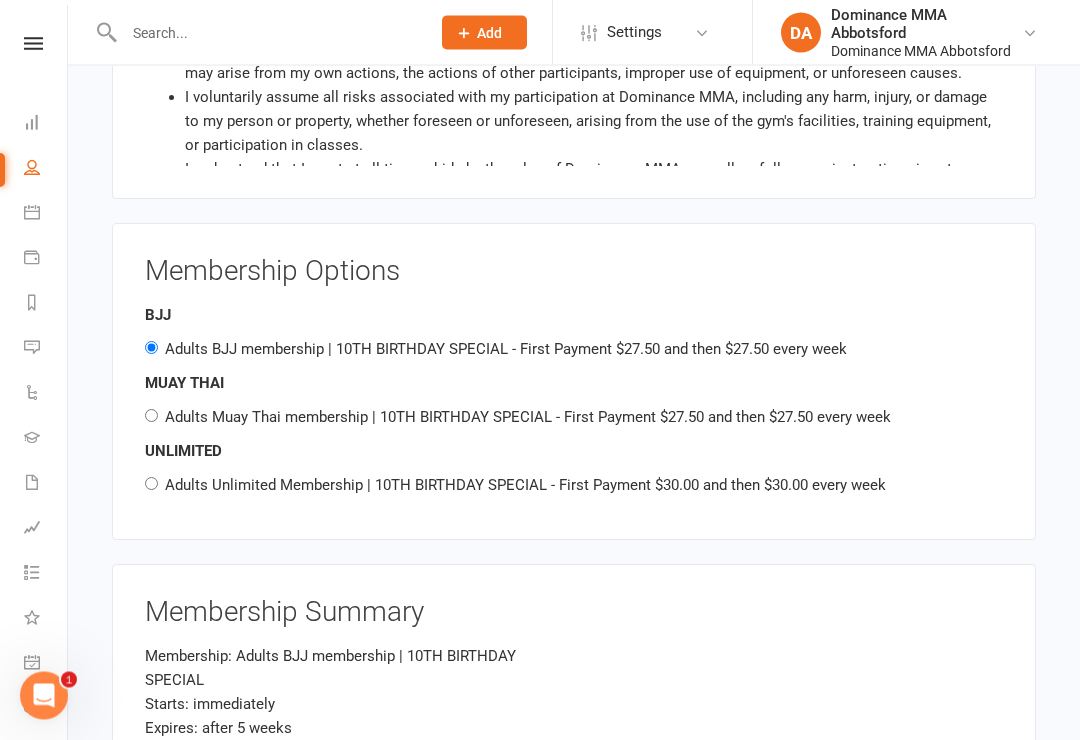 click on "Adults Muay Thai membership | 10TH BIRTHDAY SPECIAL - First Payment $27.50 and then $27.50 every week" at bounding box center [528, 418] 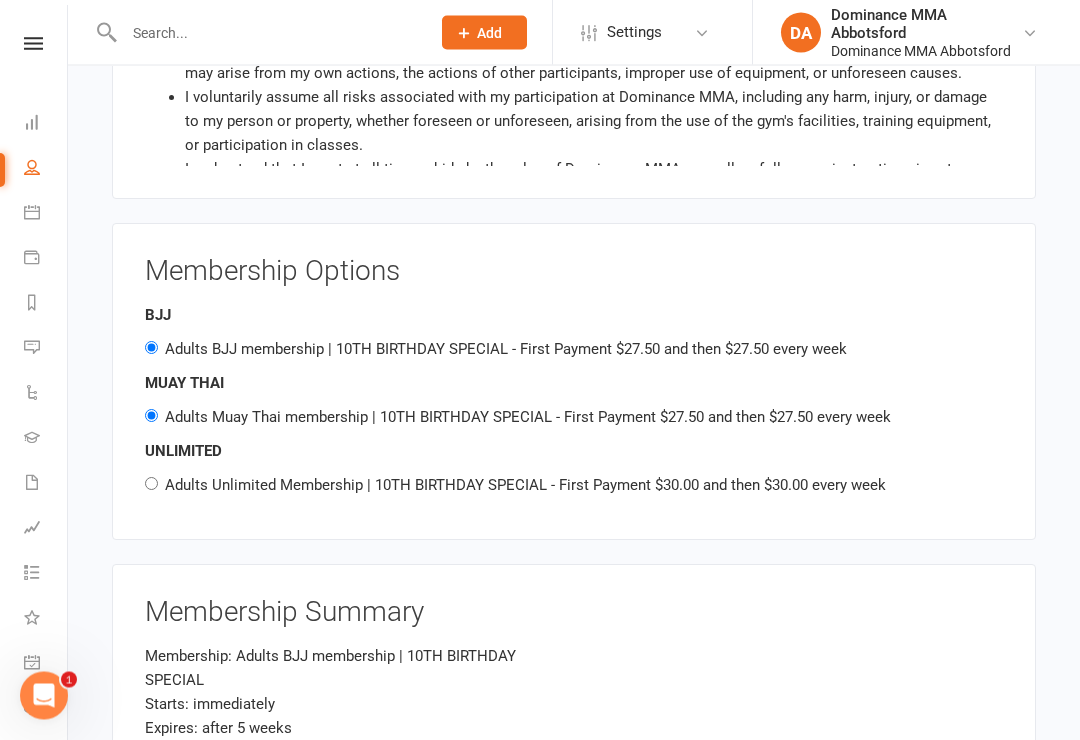 radio on "false" 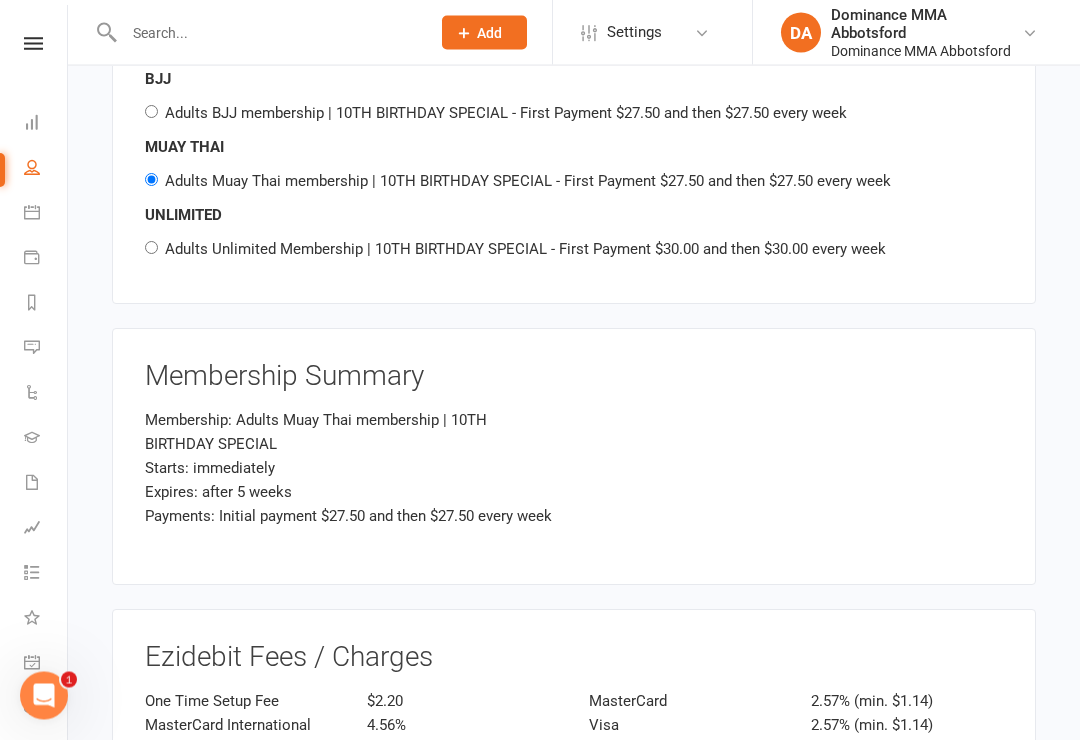 scroll, scrollTop: 2281, scrollLeft: 0, axis: vertical 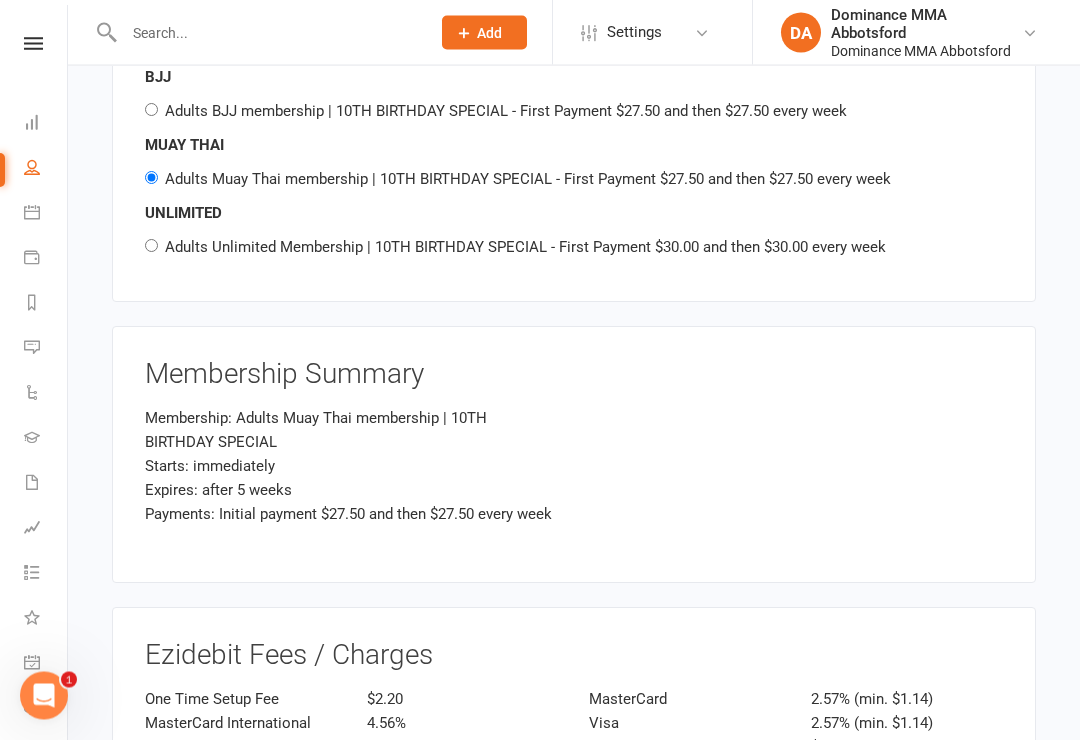 click on "Membership: Adults Muay Thai membership | 10TH BIRTHDAY SPECIAL Starts: immediately    Expires: after 5 weeks  Payments: Initial payment $27.50 and then $27.50 every week" at bounding box center [574, 479] 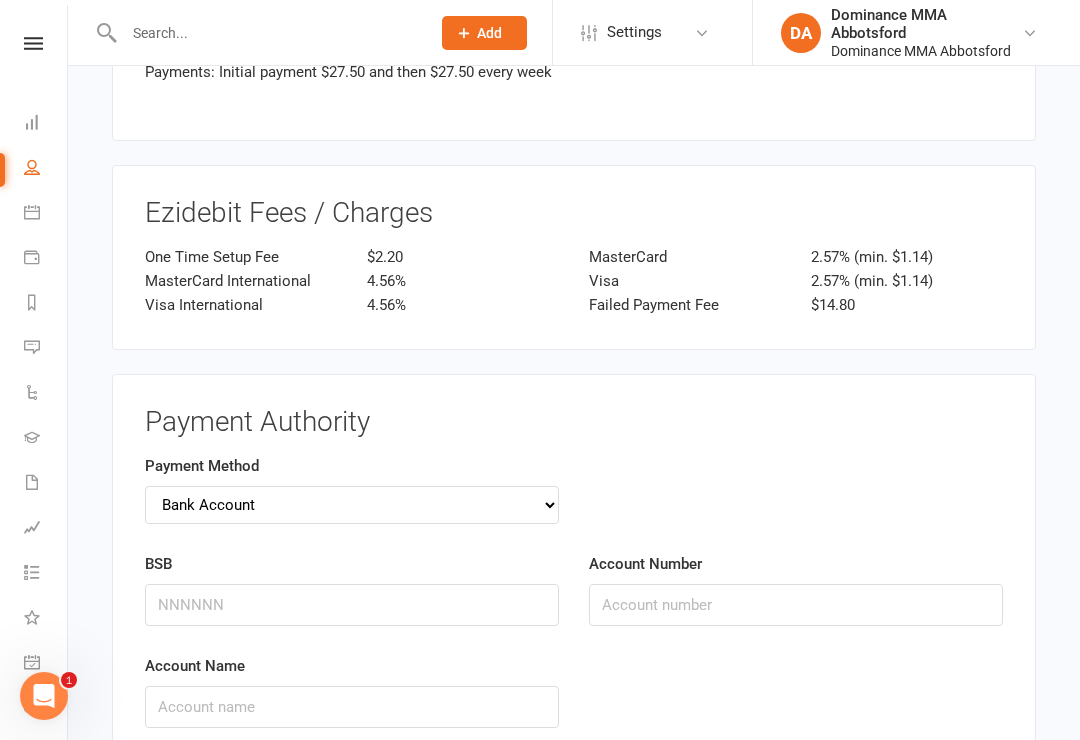 scroll, scrollTop: 2759, scrollLeft: 0, axis: vertical 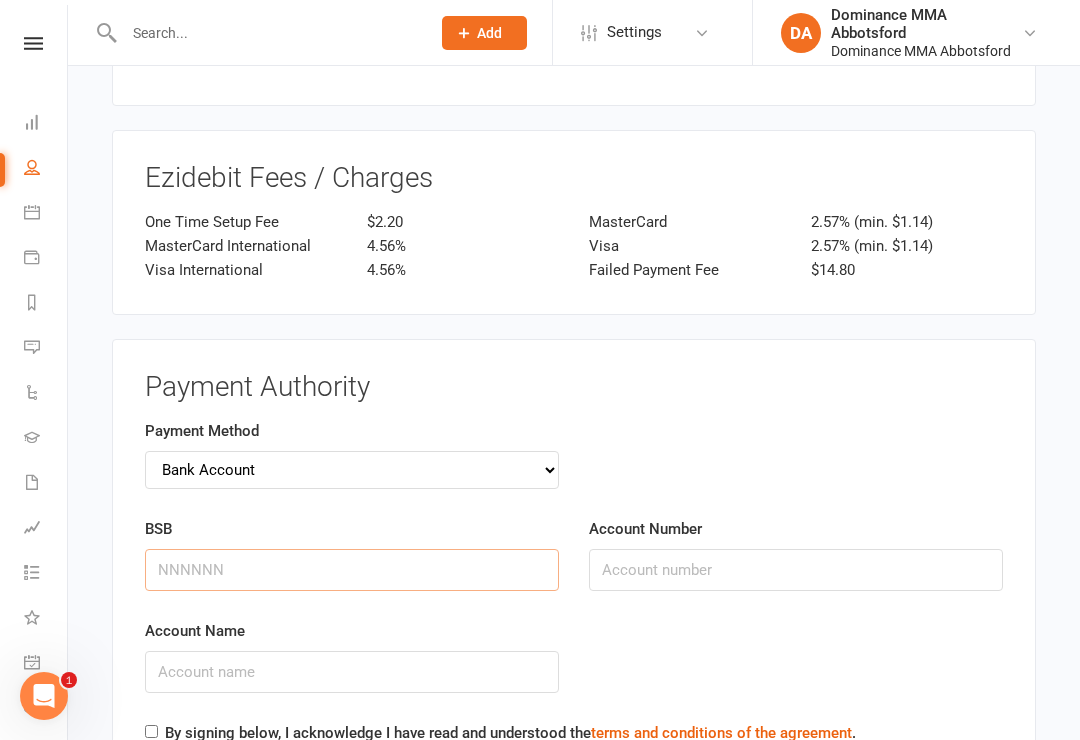 click on "BSB" at bounding box center [352, 570] 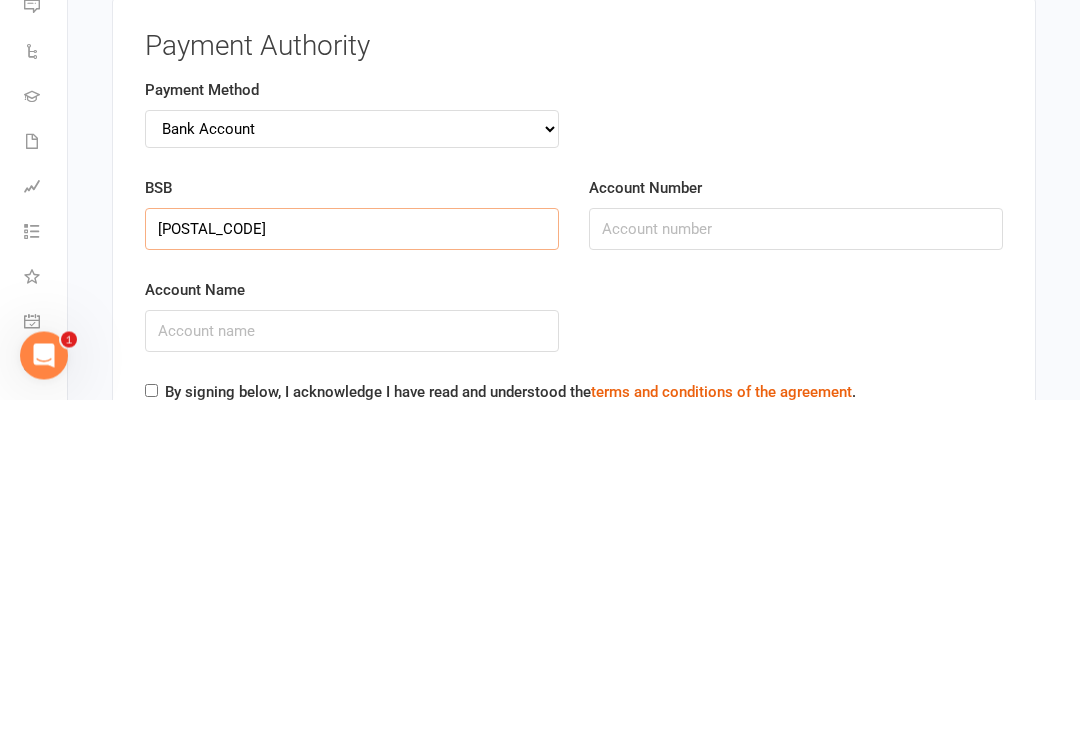 type on "[POSTAL_CODE]" 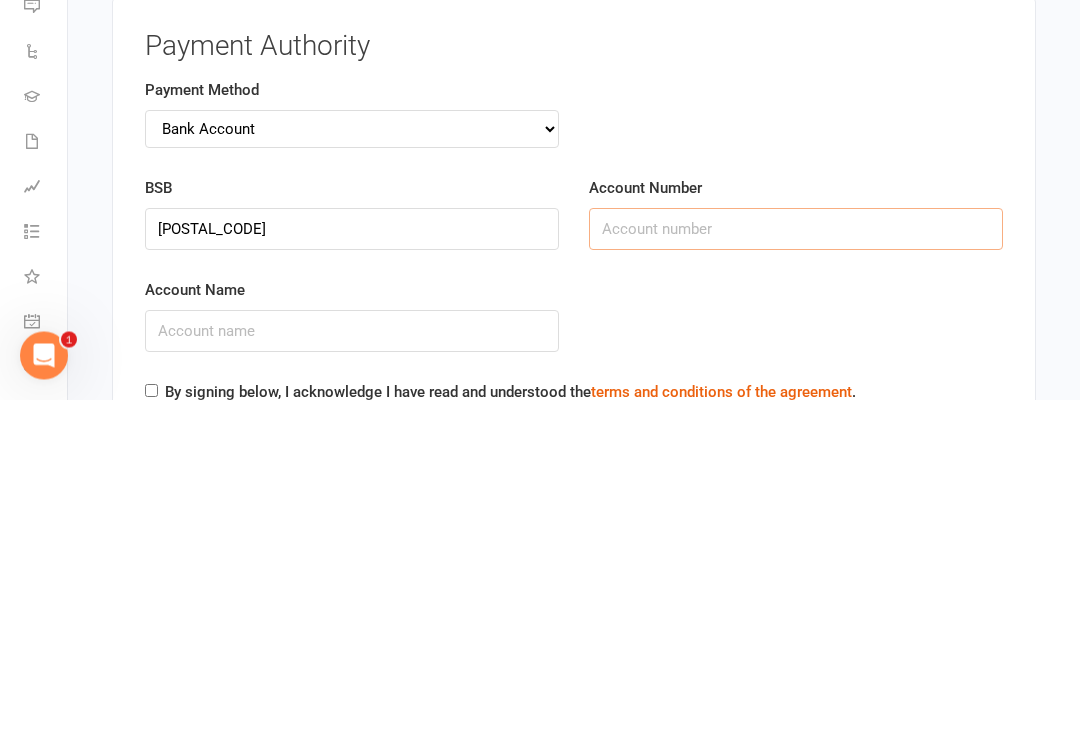click on "Account Number" at bounding box center [796, 570] 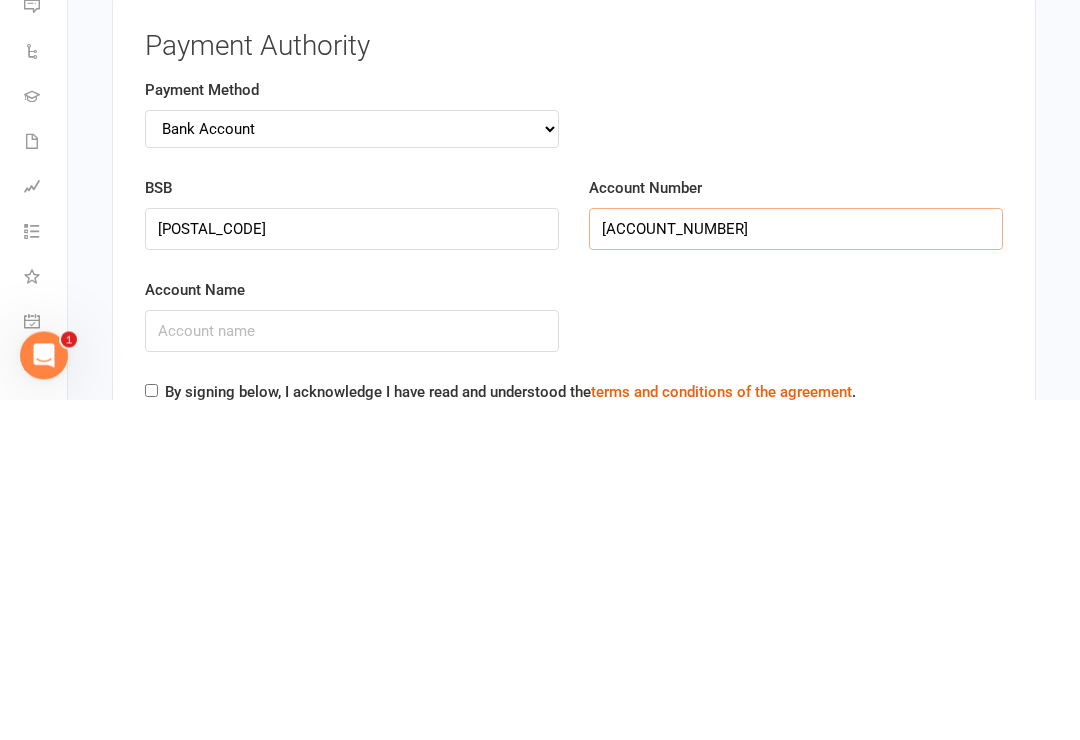 type on "[ACCOUNT_NUMBER]" 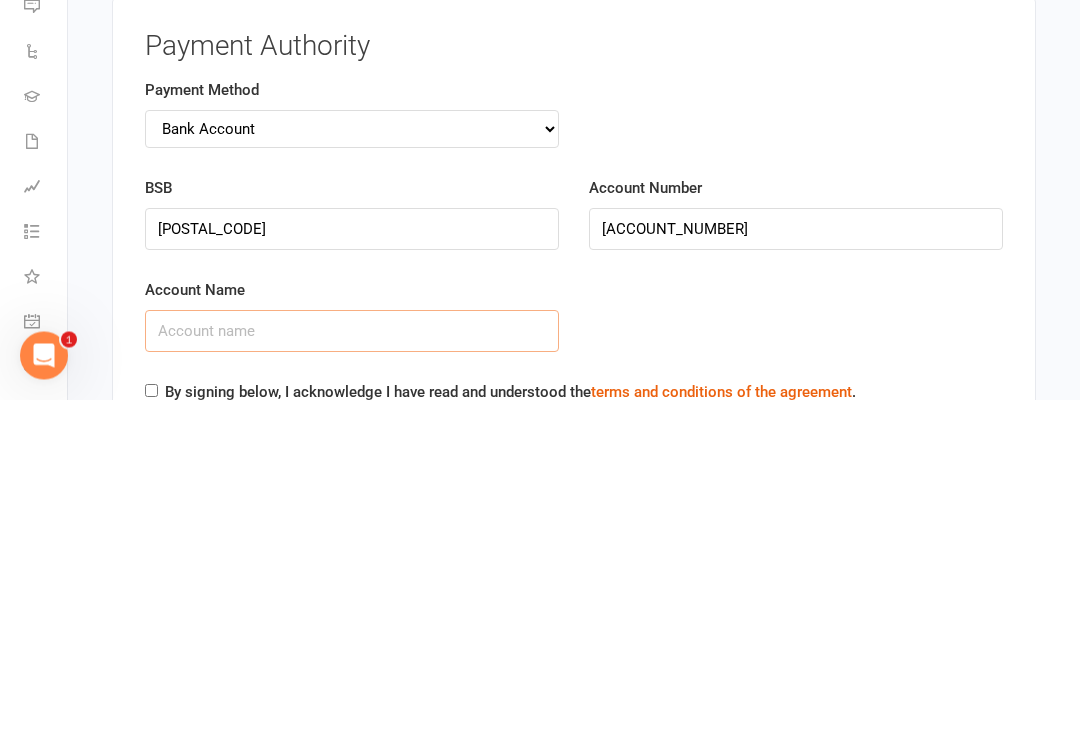 click on "Account Name" at bounding box center [352, 672] 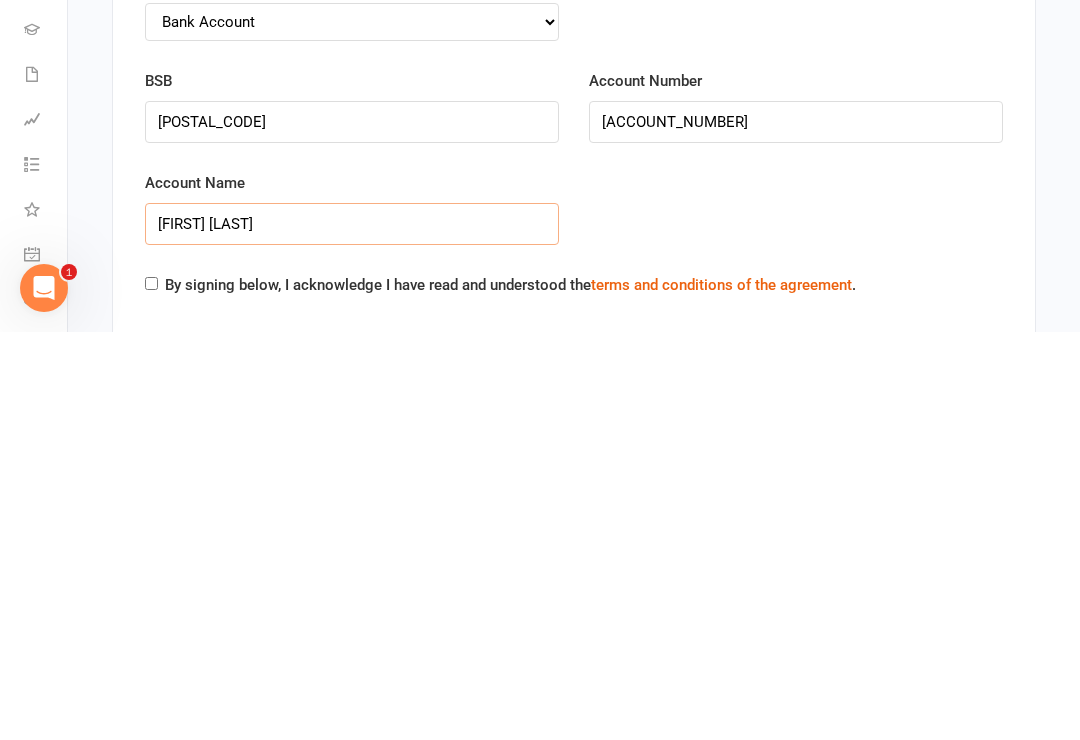 type on "[FIRST] [LAST]" 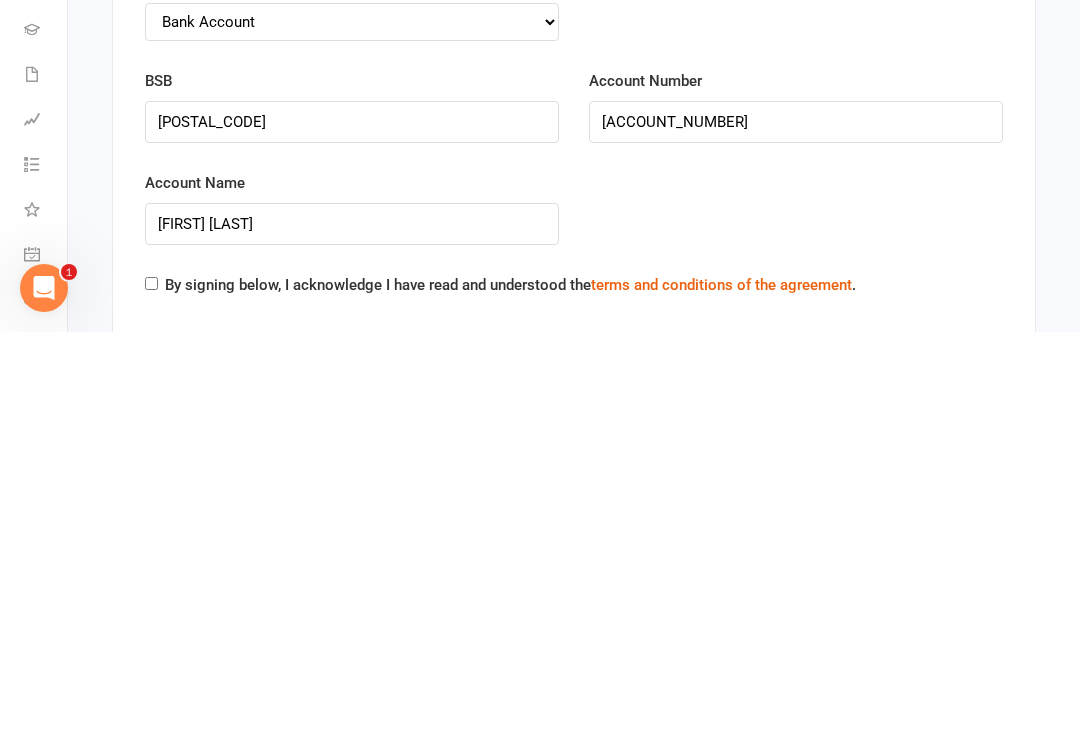 click on "By signing below, I acknowledge I have read and understood the  terms and conditions of the agreement ." at bounding box center [510, 693] 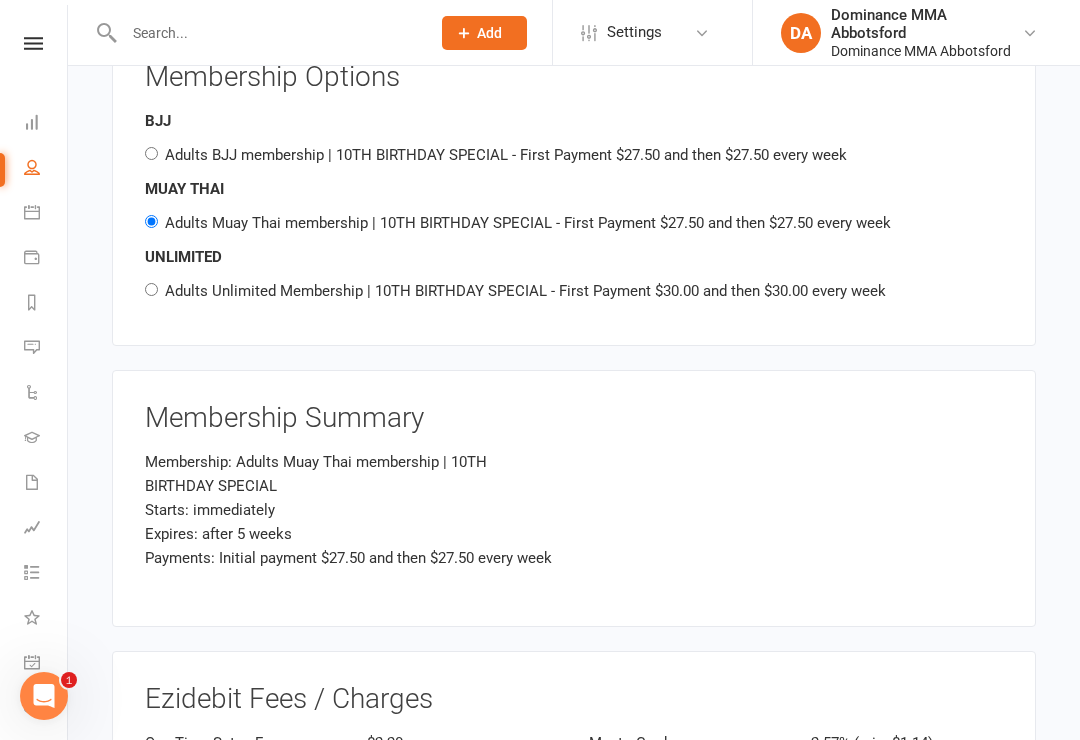 scroll, scrollTop: 2237, scrollLeft: 0, axis: vertical 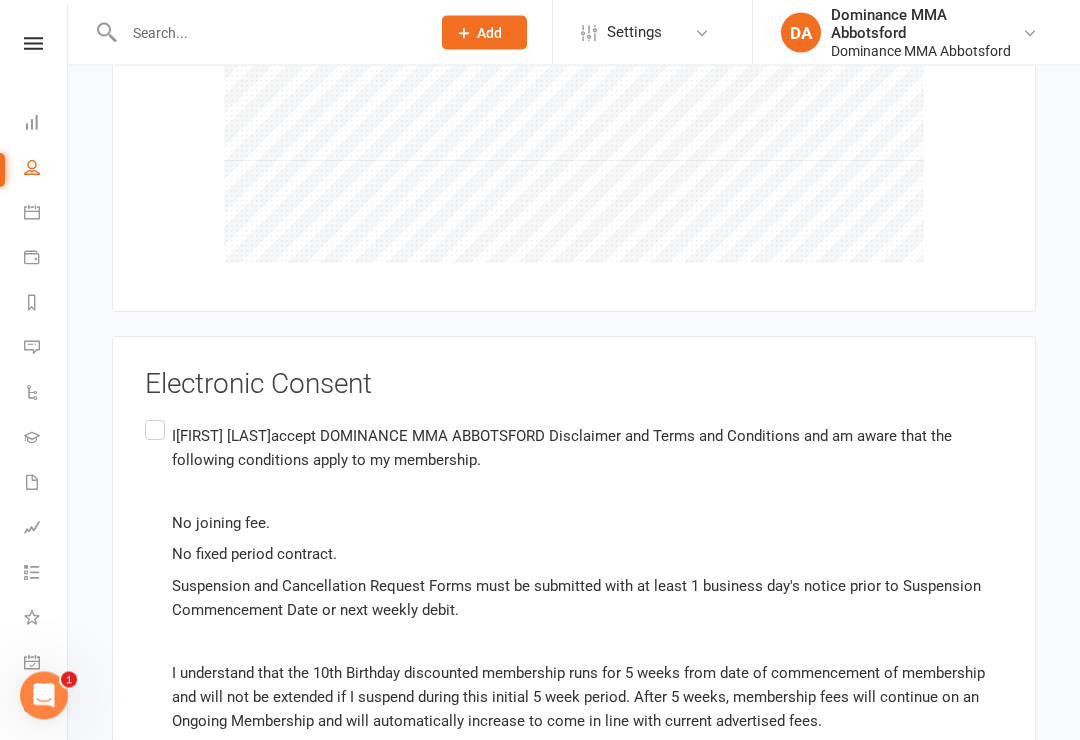 click on "I[FIRST] [LAST]accept DOMINANCE MMA ABBOTSFORD Disclaimer and Terms and Conditions and am aware that the following conditions apply to my membership." at bounding box center [587, 449] 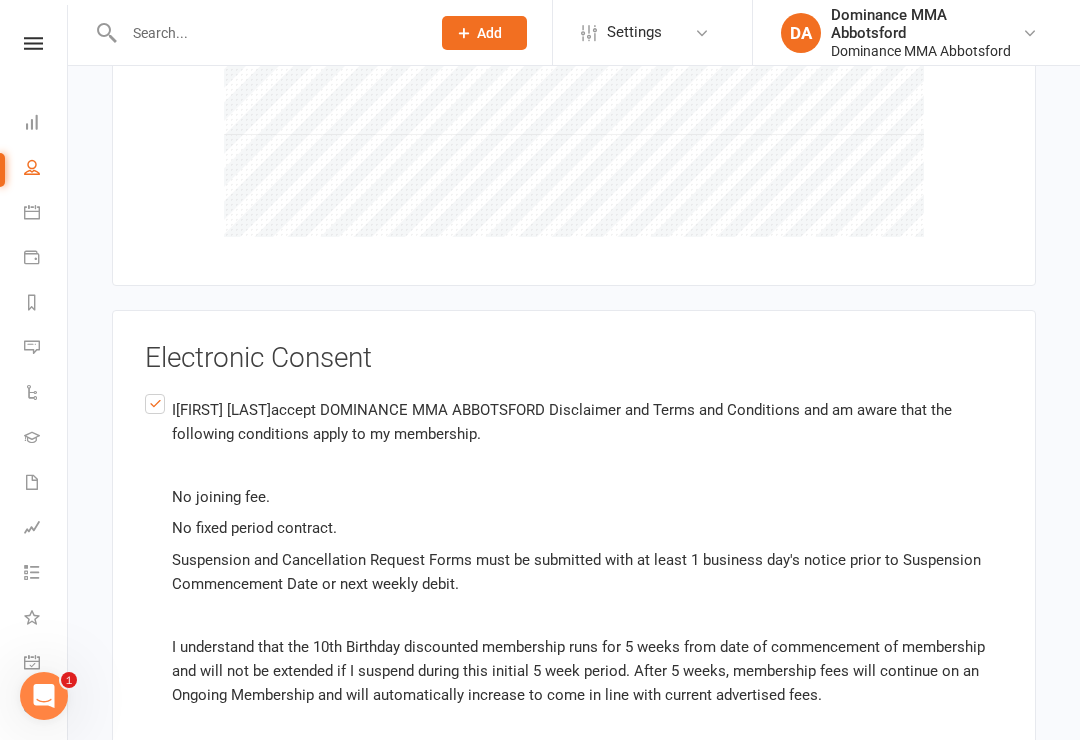 scroll, scrollTop: 3810, scrollLeft: 0, axis: vertical 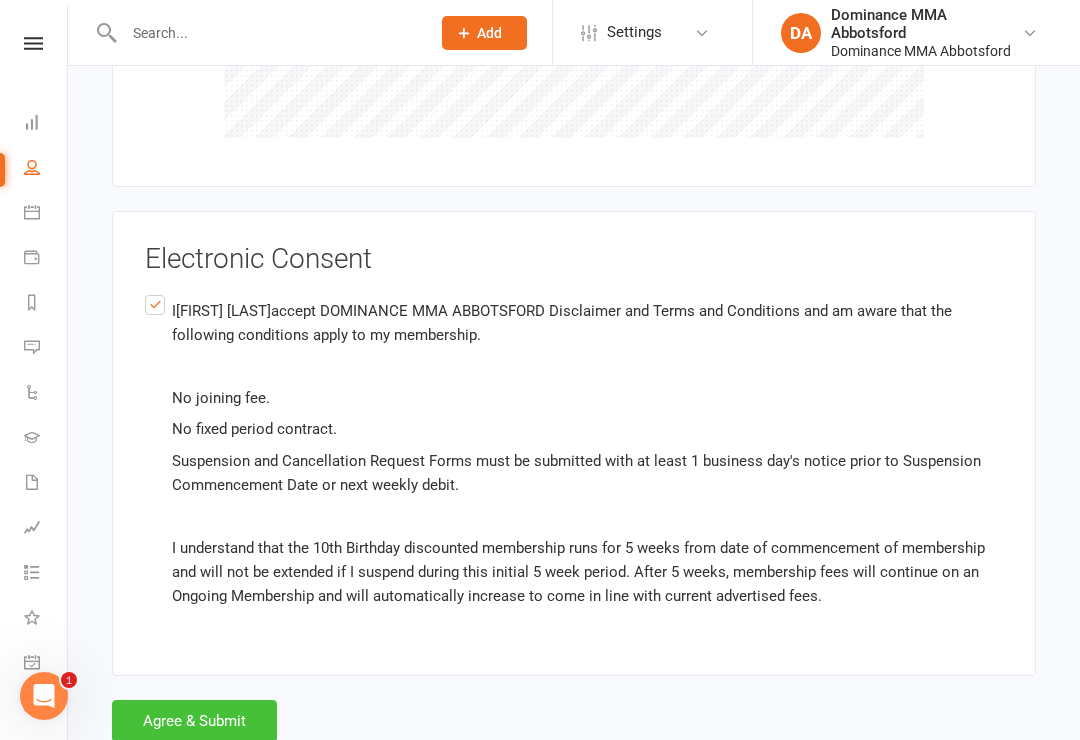 click on "Agree & Submit" at bounding box center (194, 721) 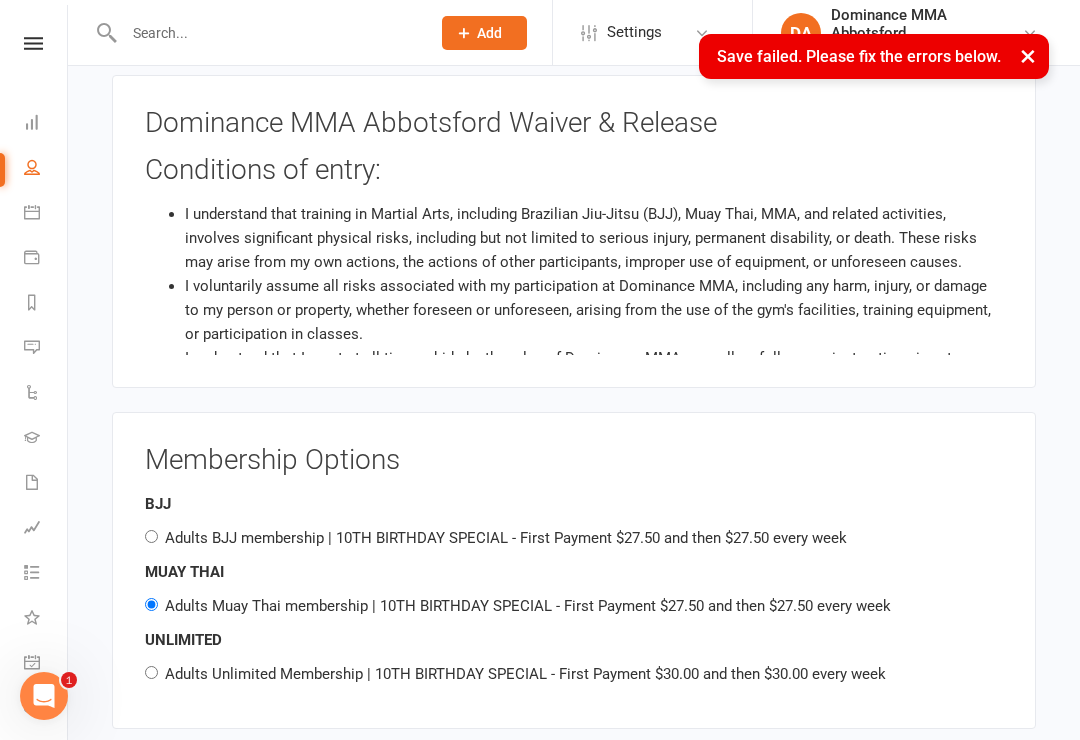 scroll, scrollTop: 1076, scrollLeft: 0, axis: vertical 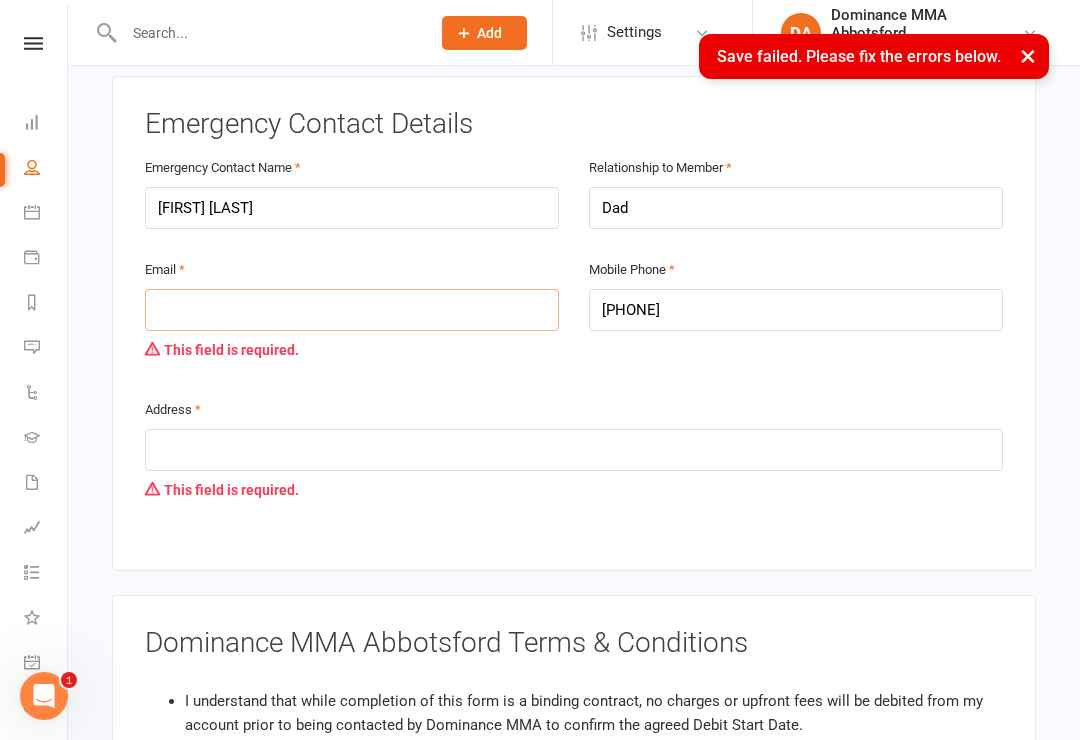 click at bounding box center [352, 310] 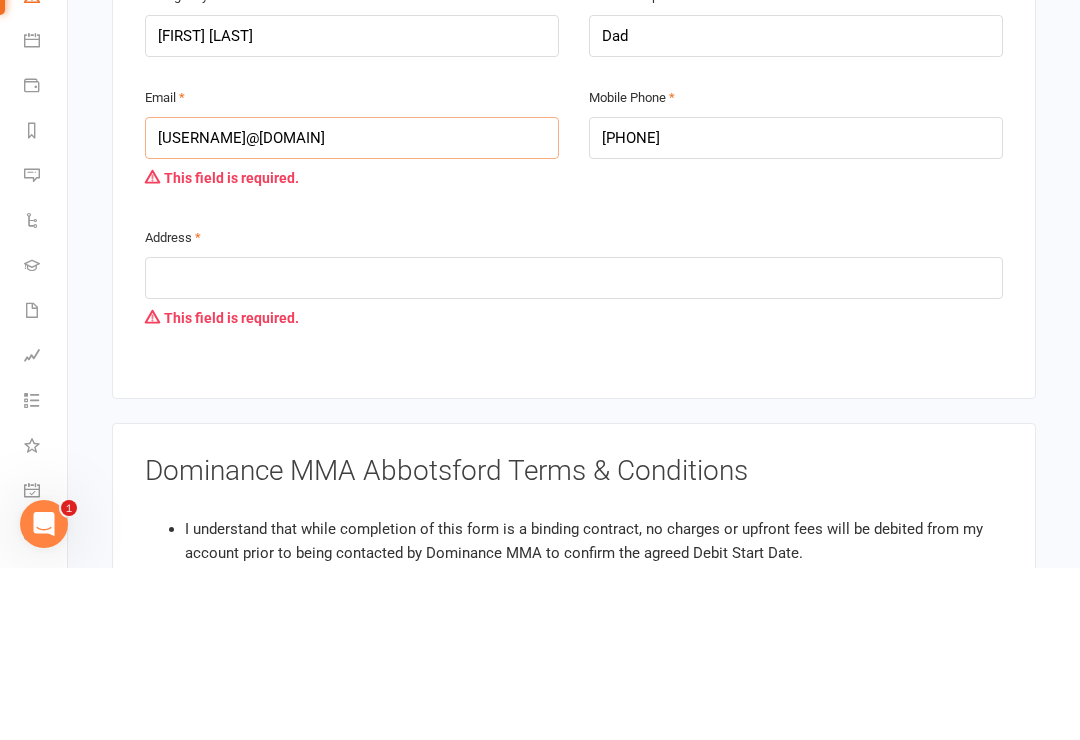 type on "[USERNAME]@[DOMAIN]" 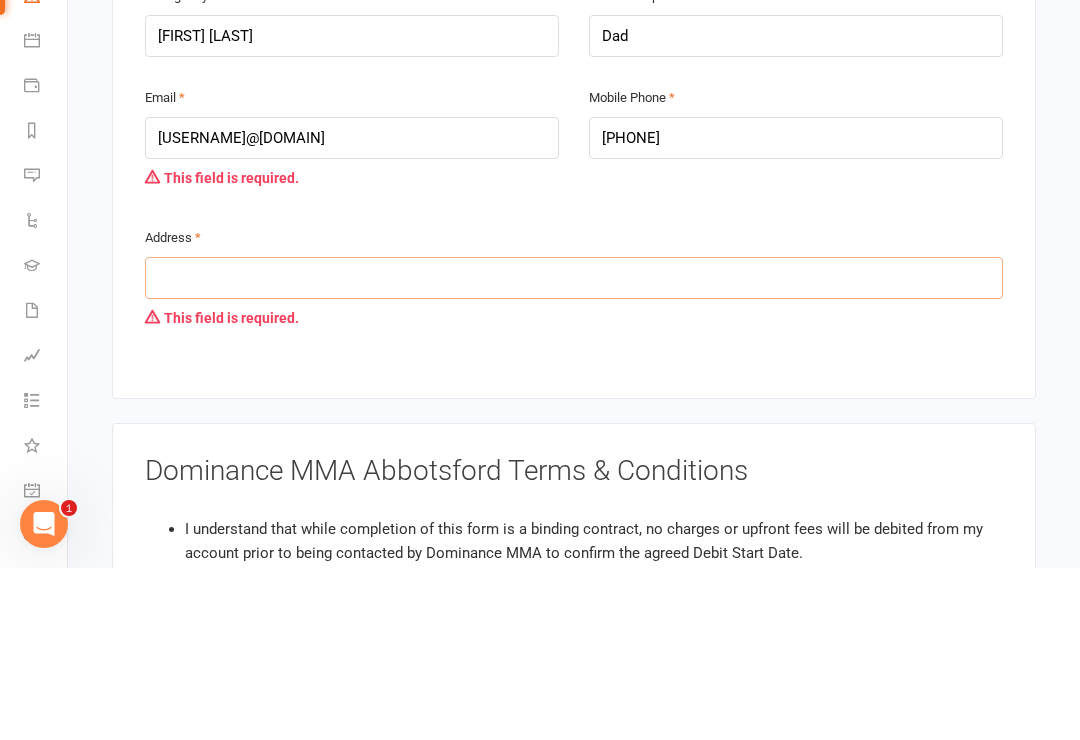 click at bounding box center (574, 450) 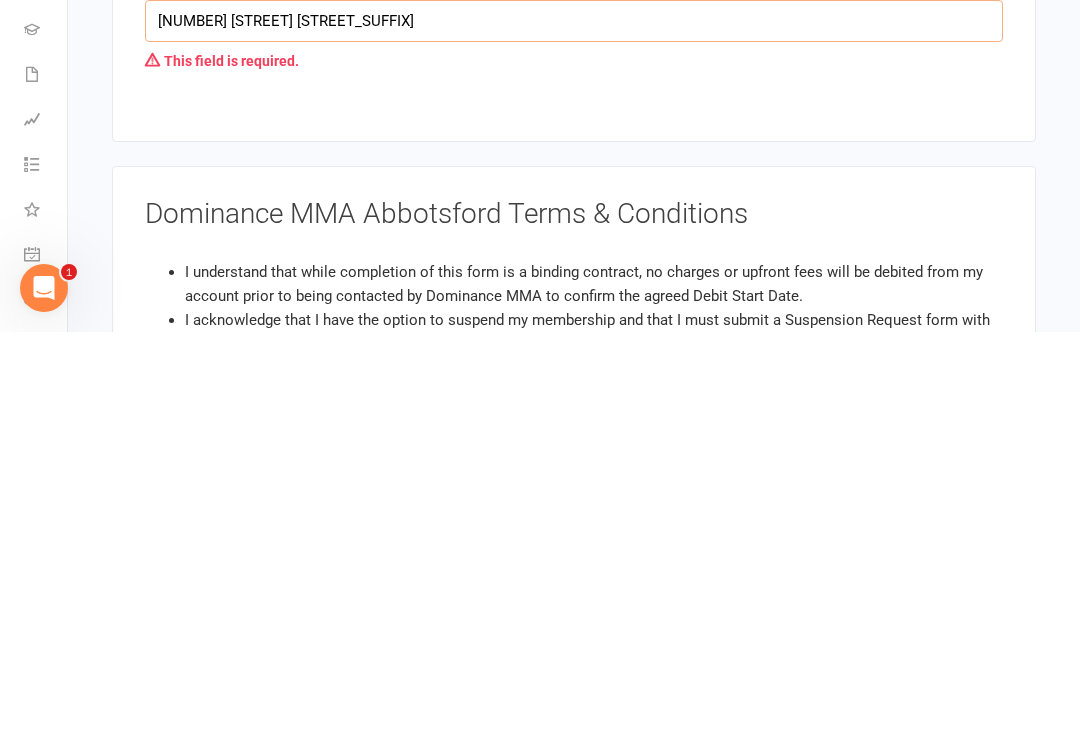 scroll, scrollTop: 1120, scrollLeft: 0, axis: vertical 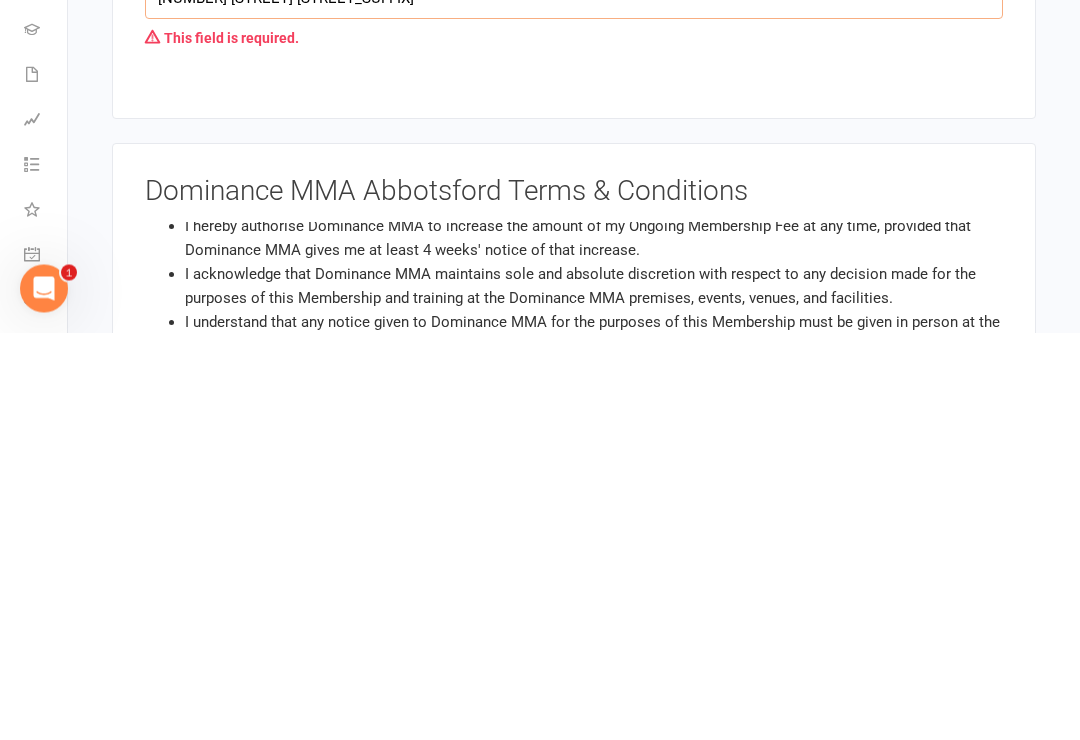 type on "[NUMBER] [STREET] [STREET_SUFFIX]" 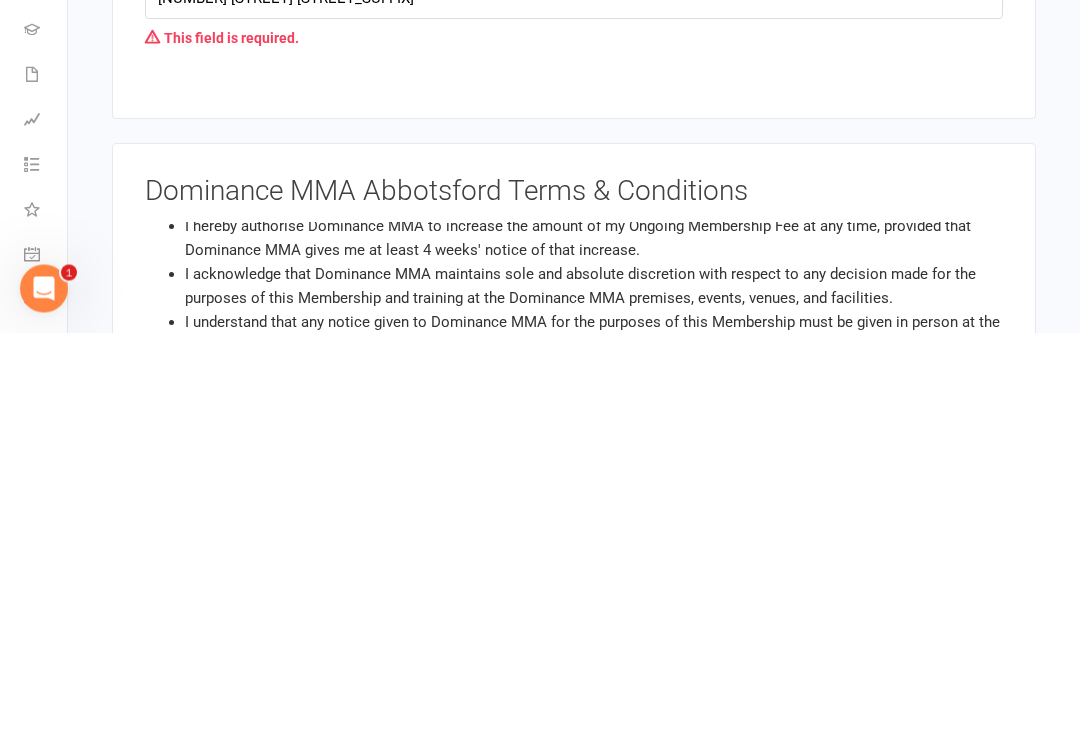 click on "Dominance MMA Abbotsford p: [PHONE] [EMAIL] [NUMBER] [STREET] [CITY], [STATE], [POSTAL_CODE], [COUNTRY] Member Details Instructions Please complete all details below. First Name [FIRST] Last Name [LAST] Email [EMAIL] Mobile Phone [PHONE] Address Line 1 [ADDRESS] Address Line 2 [ADDRESS] City [CITY] Zip / Post Code [POSTAL_CODE] State / Province [STATE] Date of Birth [DATE]
2001 - 2020
2001
2002
2003
2004
2005
2006
2007
2008
2009
2010
2011
2012
2013
2014
2015
2016
2017
2018
2019
2020
×
Emergency Contact Details Dad Email" at bounding box center (574, 1289) 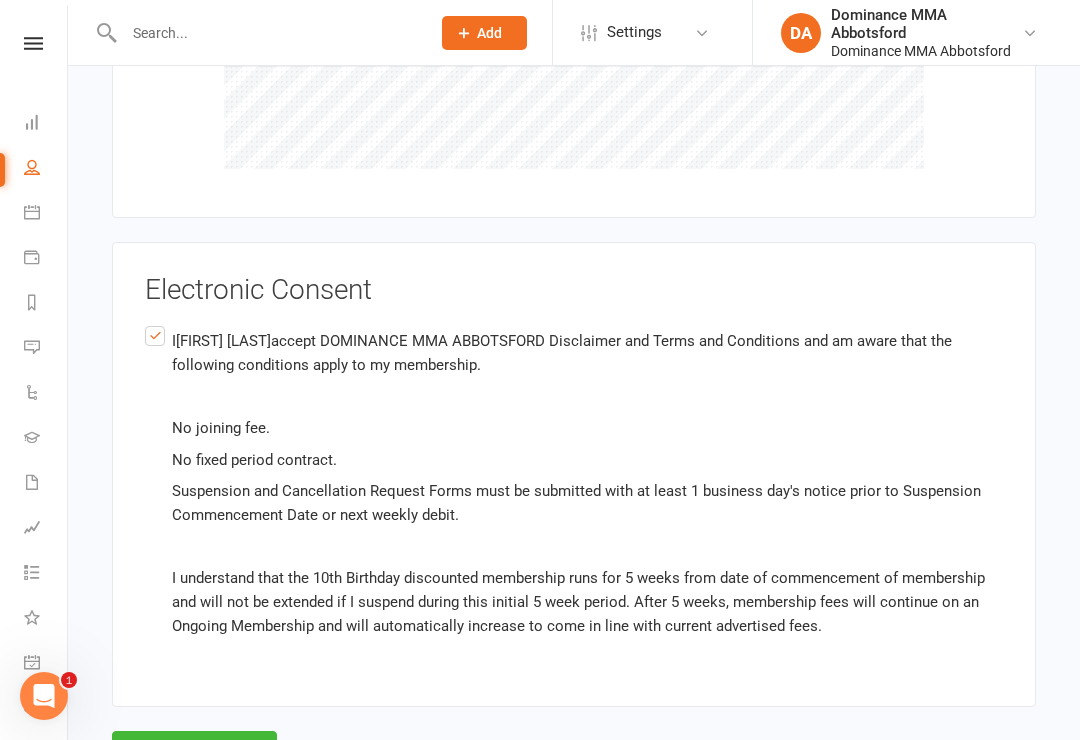 scroll, scrollTop: 3886, scrollLeft: 0, axis: vertical 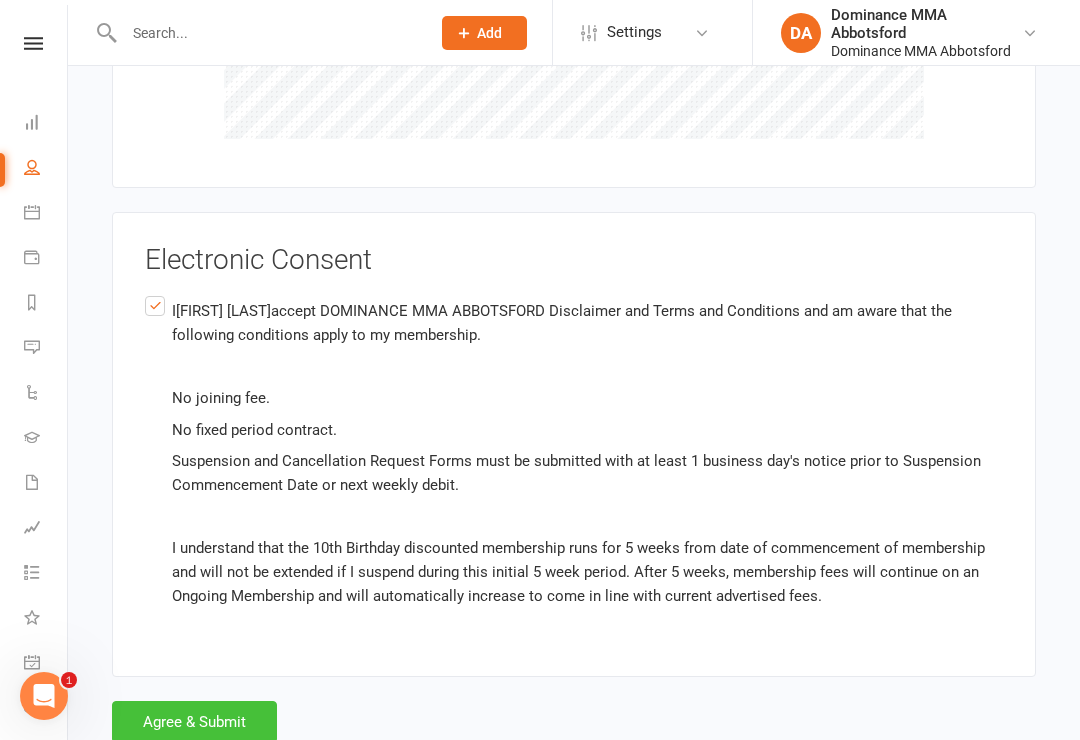 click on "Agree & Submit" at bounding box center [194, 722] 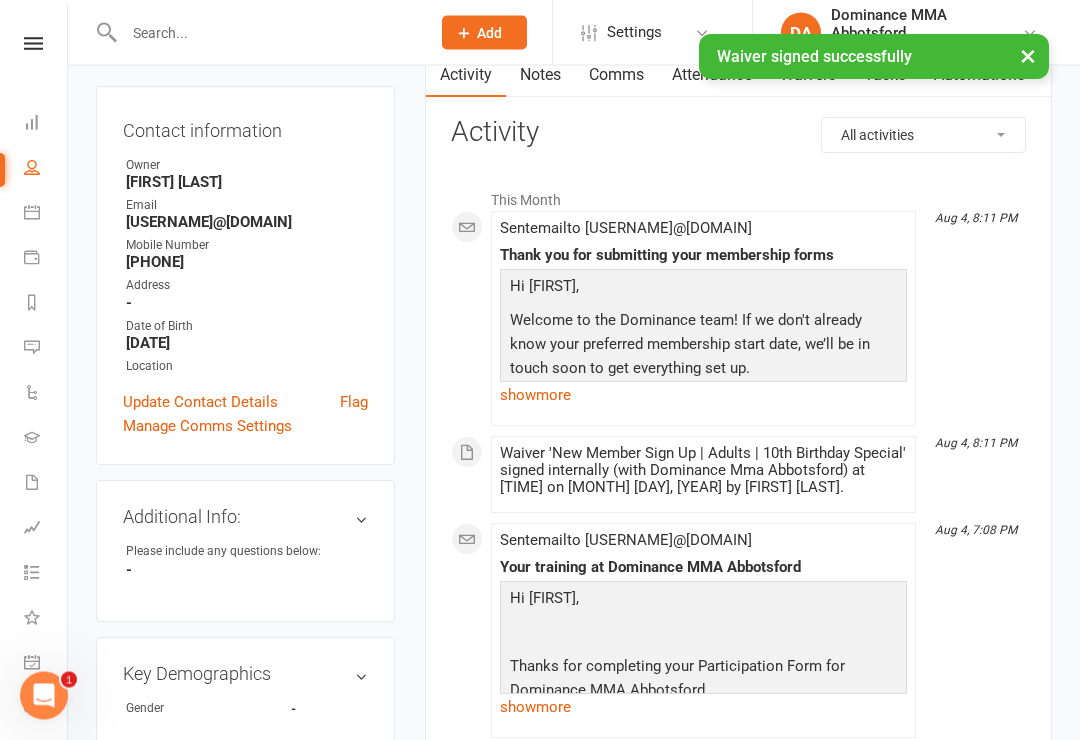 scroll, scrollTop: 200, scrollLeft: 0, axis: vertical 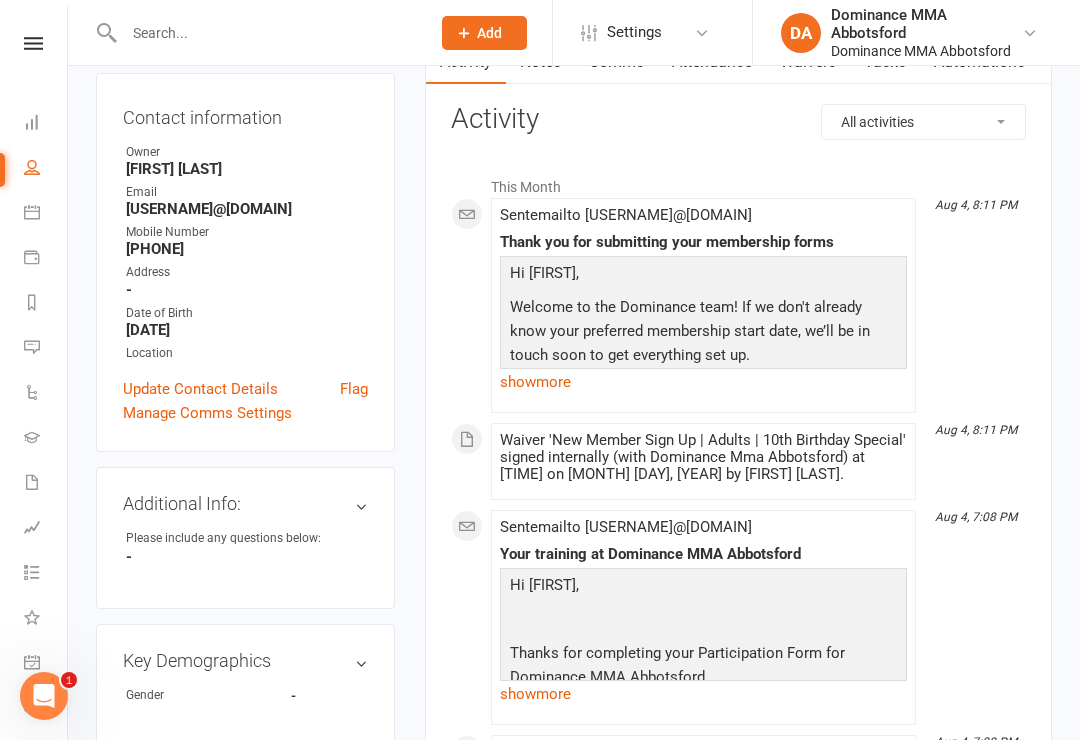 click at bounding box center [267, 33] 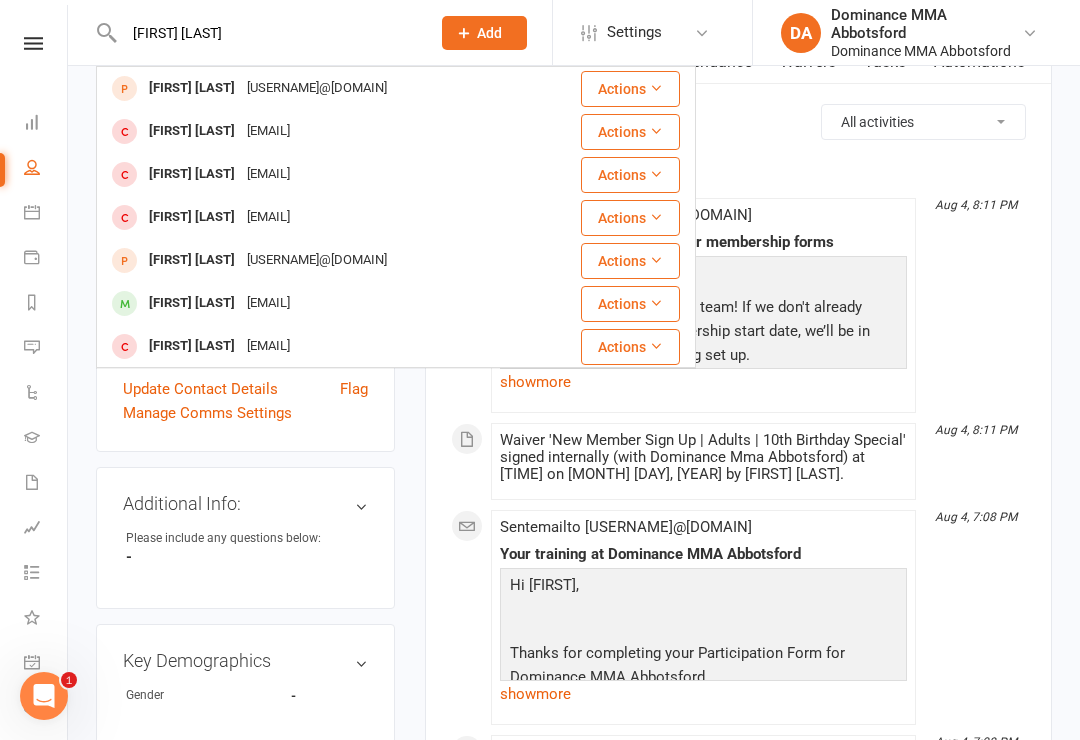 scroll, scrollTop: 0, scrollLeft: 0, axis: both 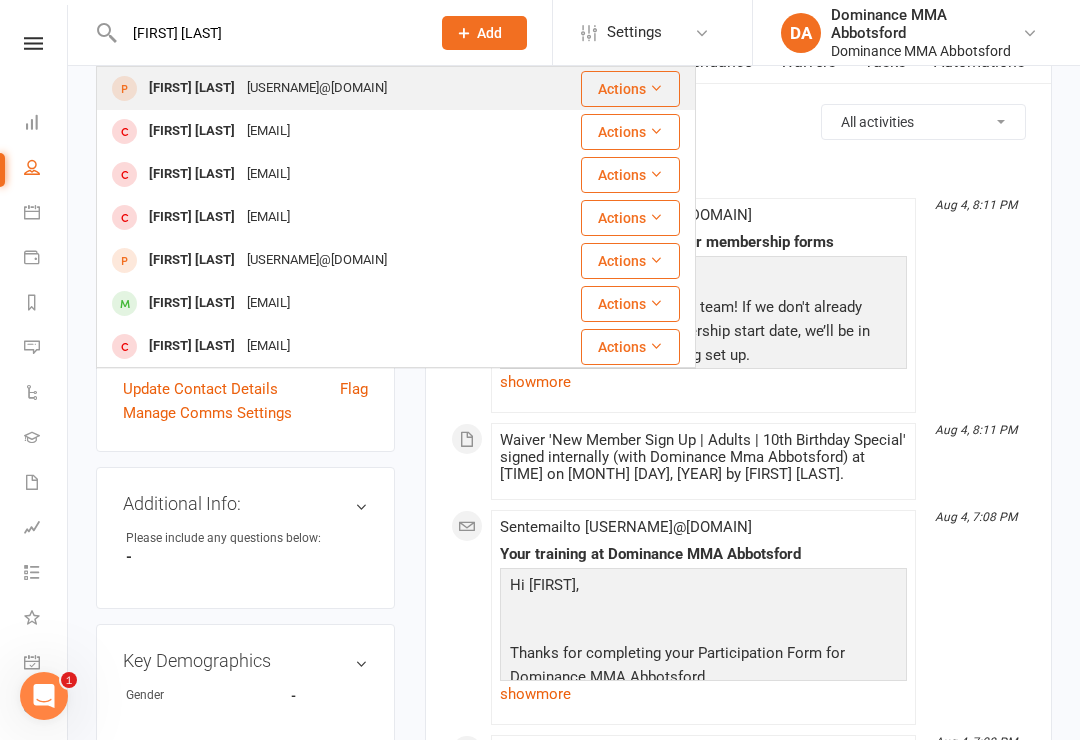 type on "[FIRST] [LAST]" 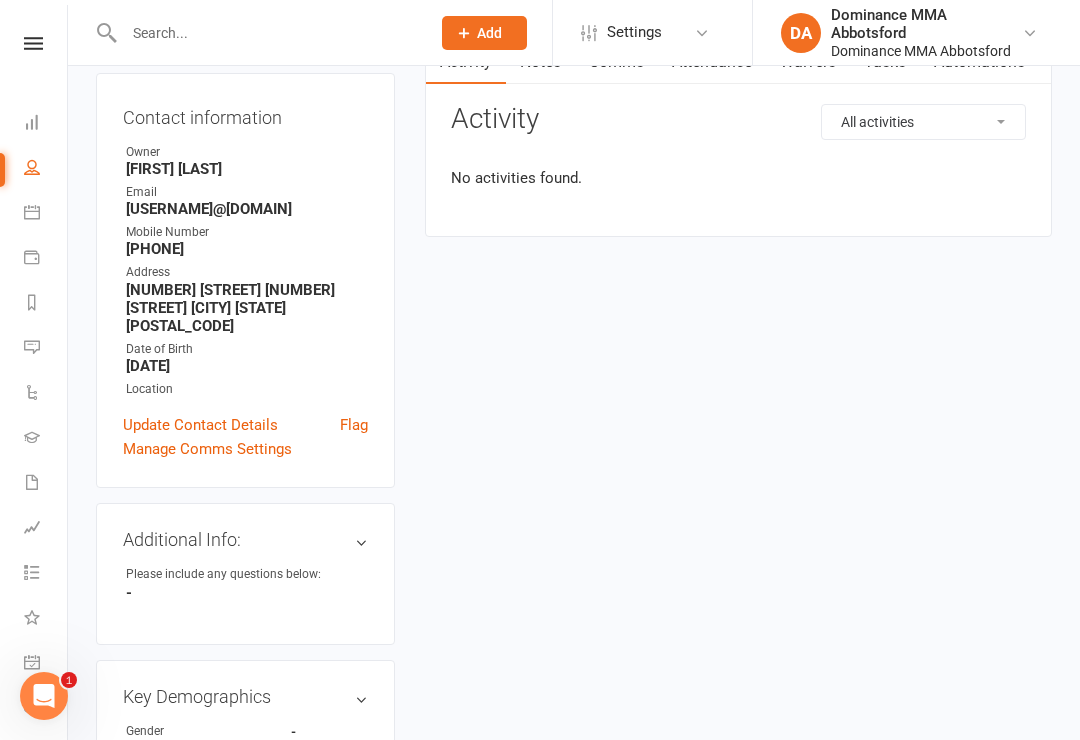 scroll, scrollTop: 0, scrollLeft: 0, axis: both 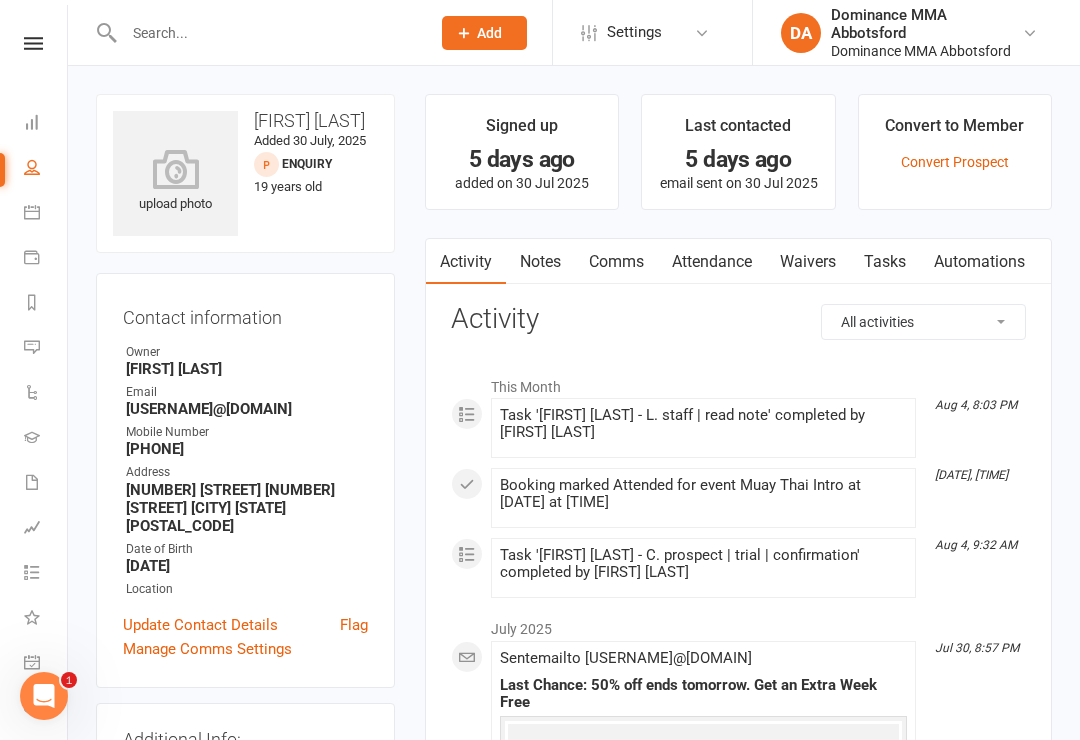 click on "Waivers" at bounding box center [808, 262] 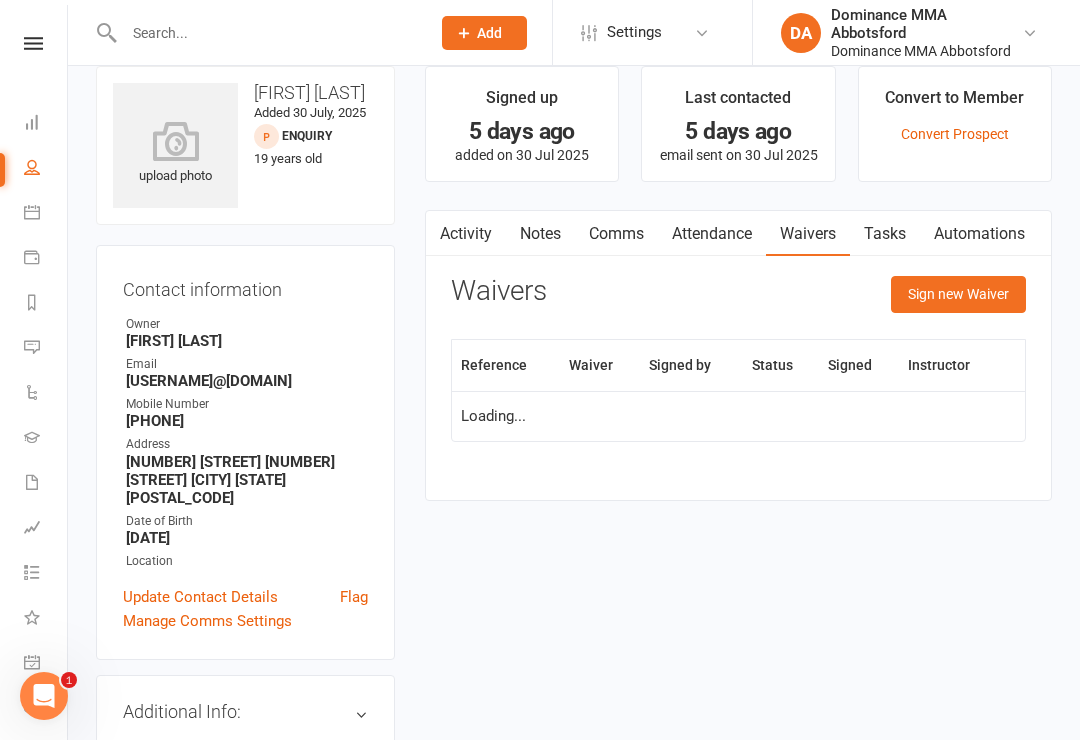 scroll, scrollTop: 31, scrollLeft: 0, axis: vertical 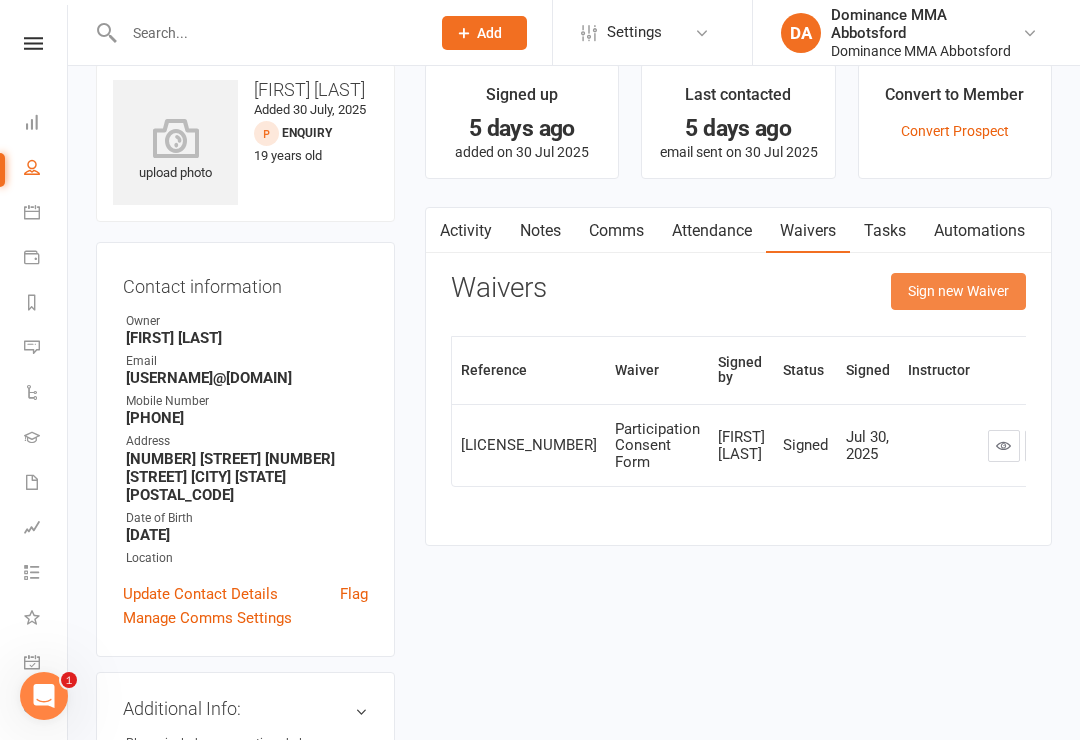 click on "Sign new Waiver" at bounding box center (958, 291) 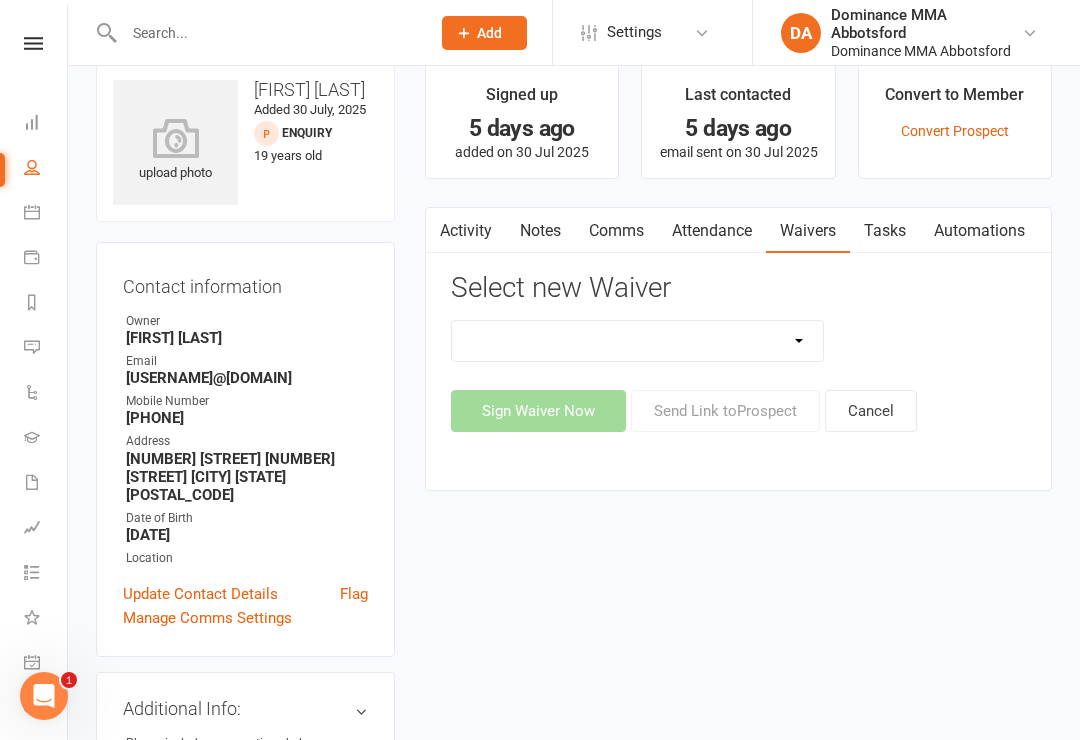 click on "Member | Cancellation | Adults Member | Injury Report Form (FOH staff use only) Member | Suspension | Adults New Member Agreement Form | Adults Paid in Full | 10% New Member Agreement Form | Adults Paid in Full | F.I.F.O 1/2 Time New Member Agreement Form | Foundation S&C Paid in Full | 10% New Member Agreement Form | Kids/Teens Paid in Full | 10% New Member Sign Up | Adults New Member Sign Up | Adults | 10th Birthday Special New Member Sign Up | Adults | $120 Off Special New Member Sign Up | Adults | Once Per Week New Member Sign Up | Kids/Teens New Member Sign Up | Kids/Teens | 10th Birthday Special New Member Sign Up | Kids/Teens | Once Per Week New Member Sign up | S&C Gym FOUNDATION | 10th Birthday Participation Consent Form Participation Consent Form | S&C Gym Trial Prospect | Injury Report Form (FOH staff use only)" at bounding box center (638, 341) 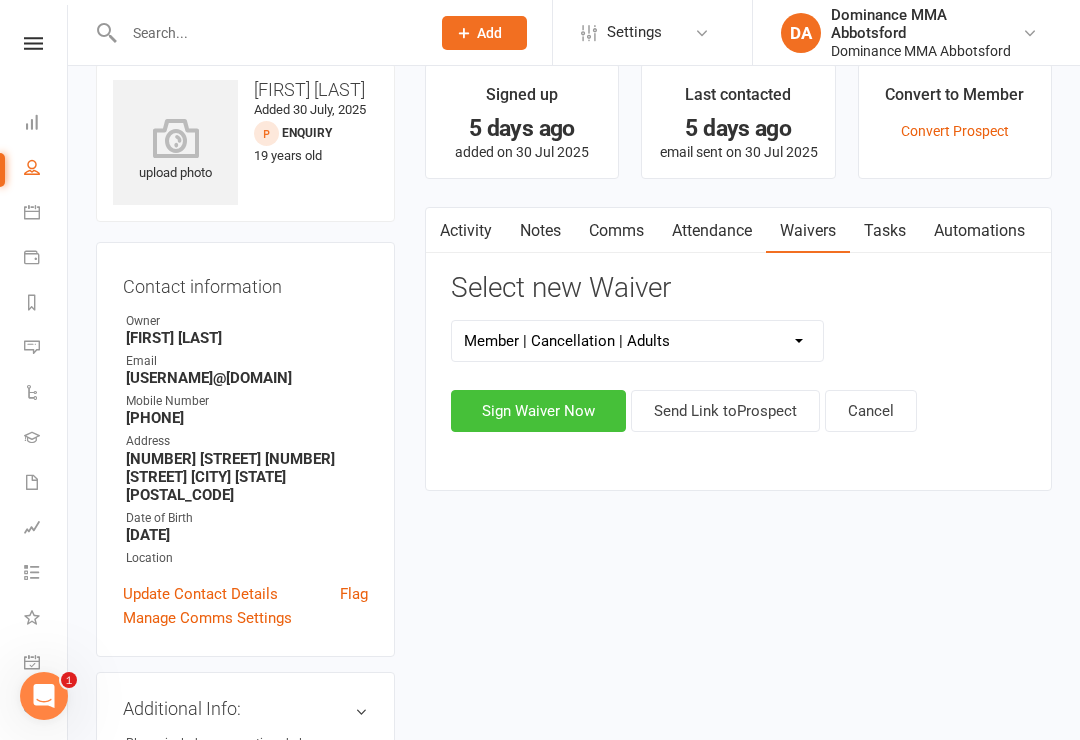 click on "Sign Waiver Now" at bounding box center (538, 411) 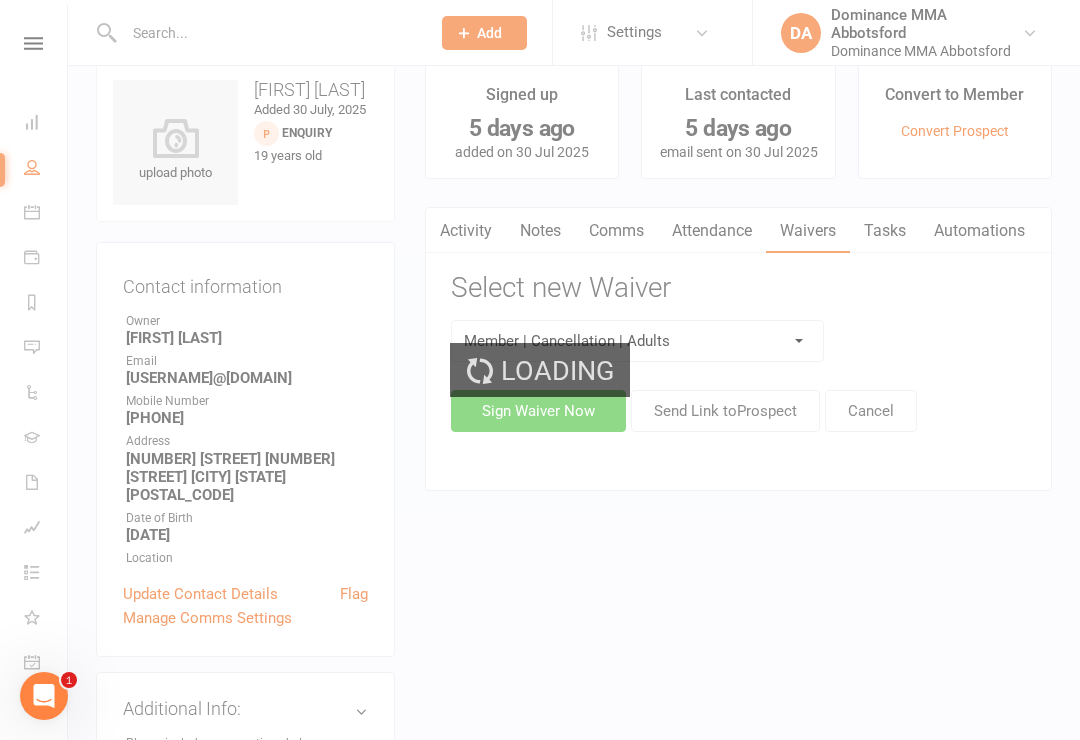 scroll, scrollTop: 0, scrollLeft: 0, axis: both 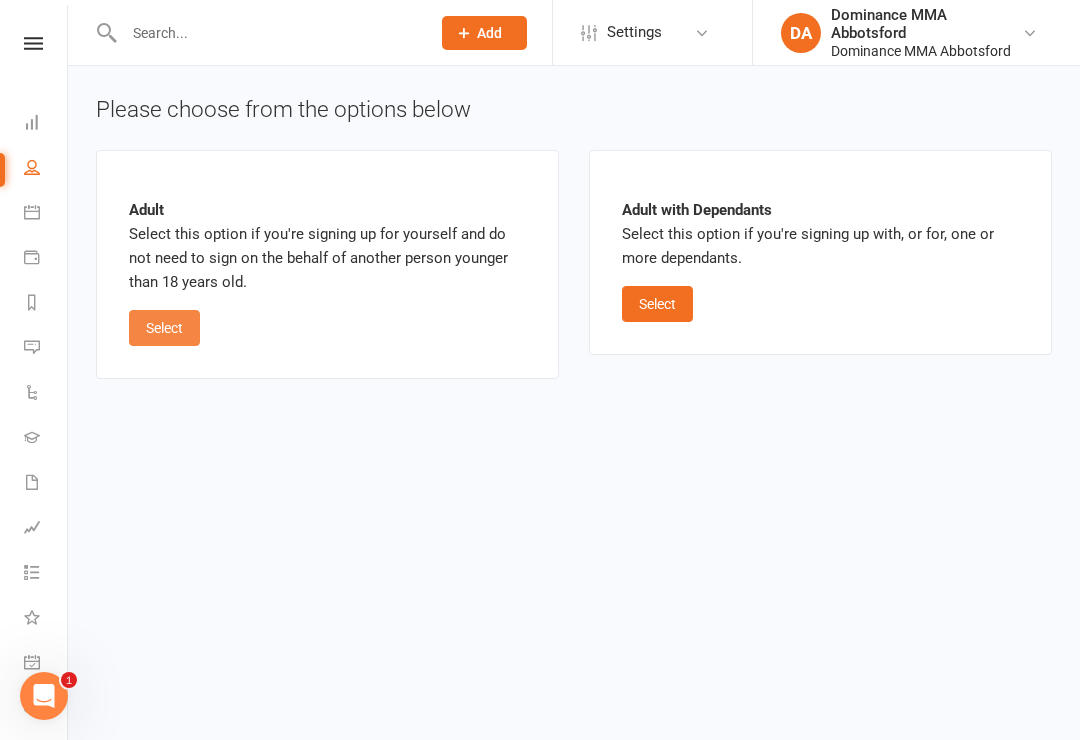 click on "Select" at bounding box center [164, 328] 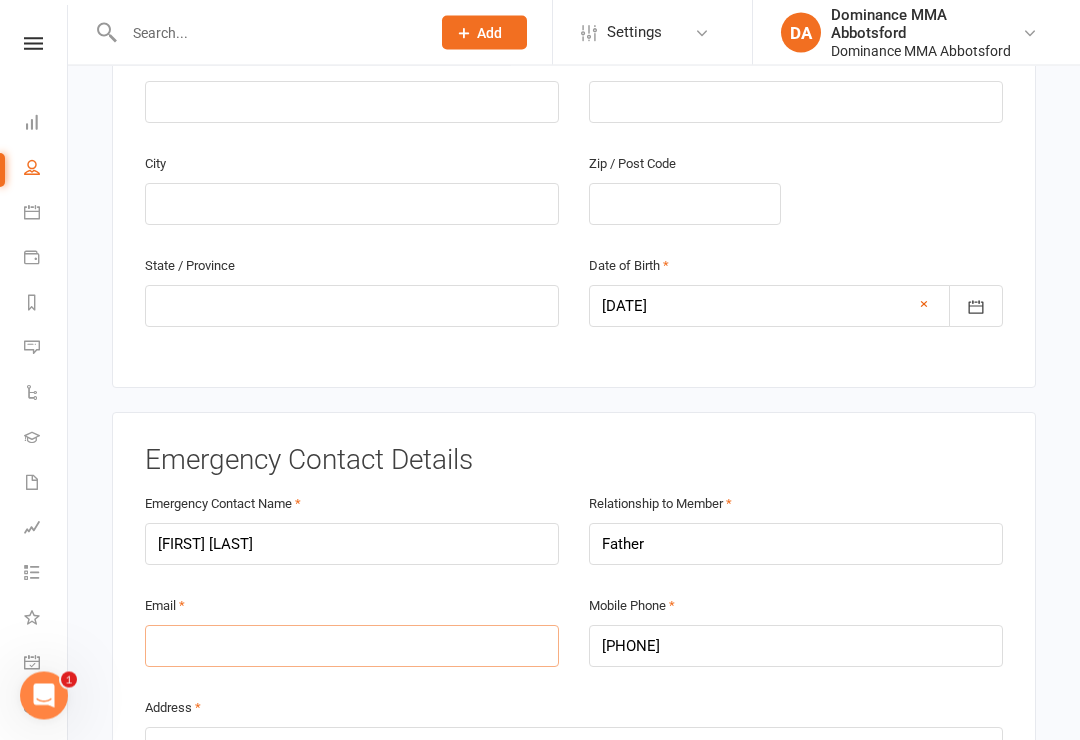click at bounding box center [352, 647] 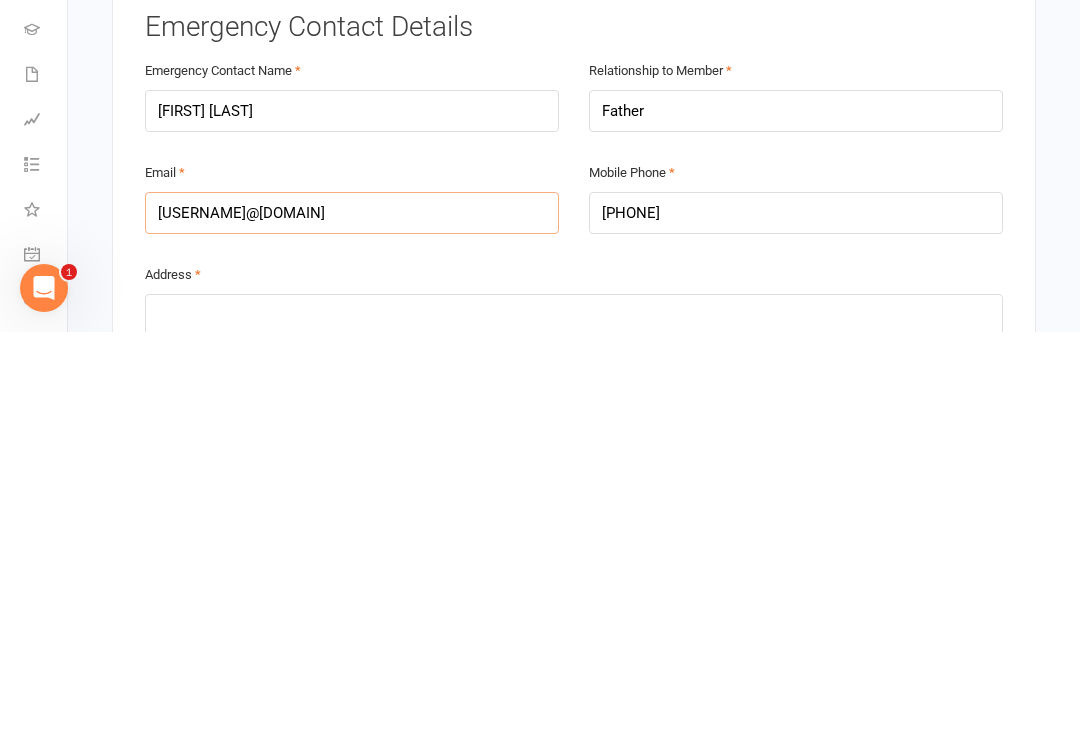 type on "[USERNAME]@[DOMAIN]" 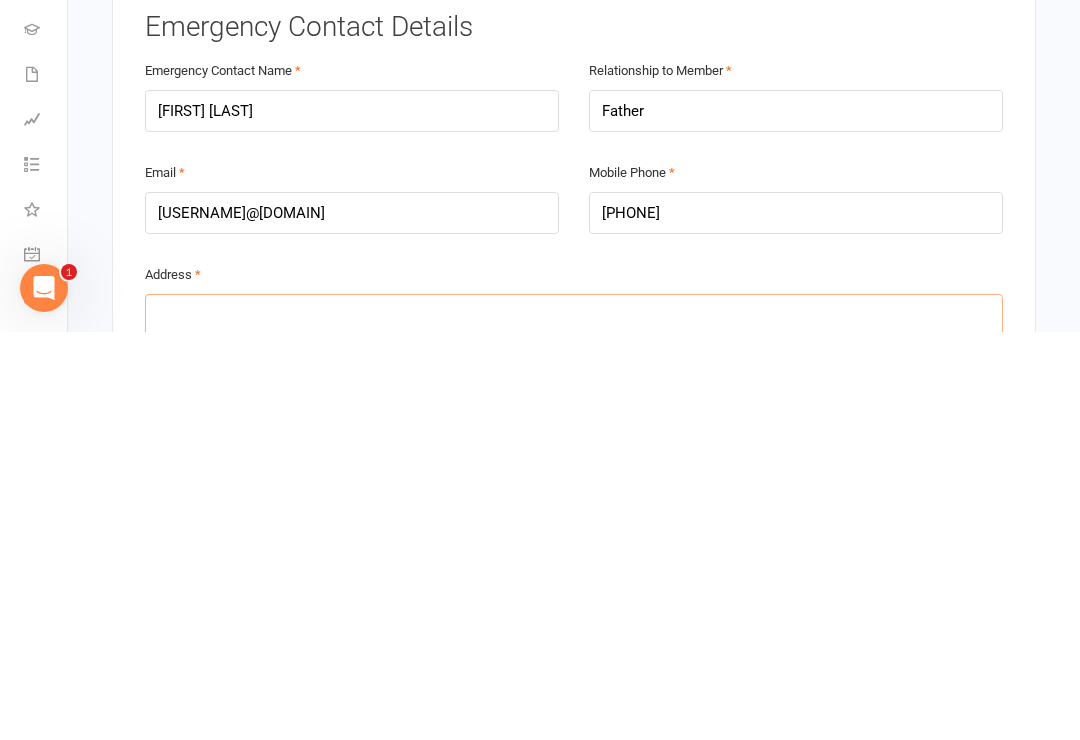 click at bounding box center [574, 723] 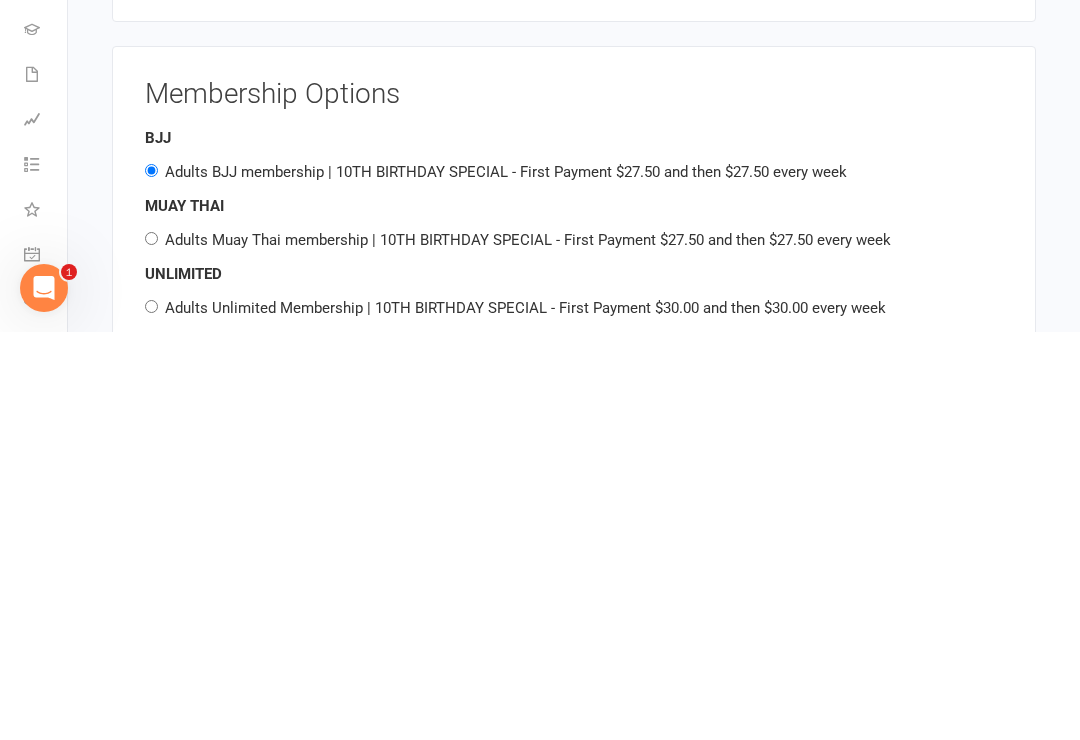scroll, scrollTop: 1816, scrollLeft: 0, axis: vertical 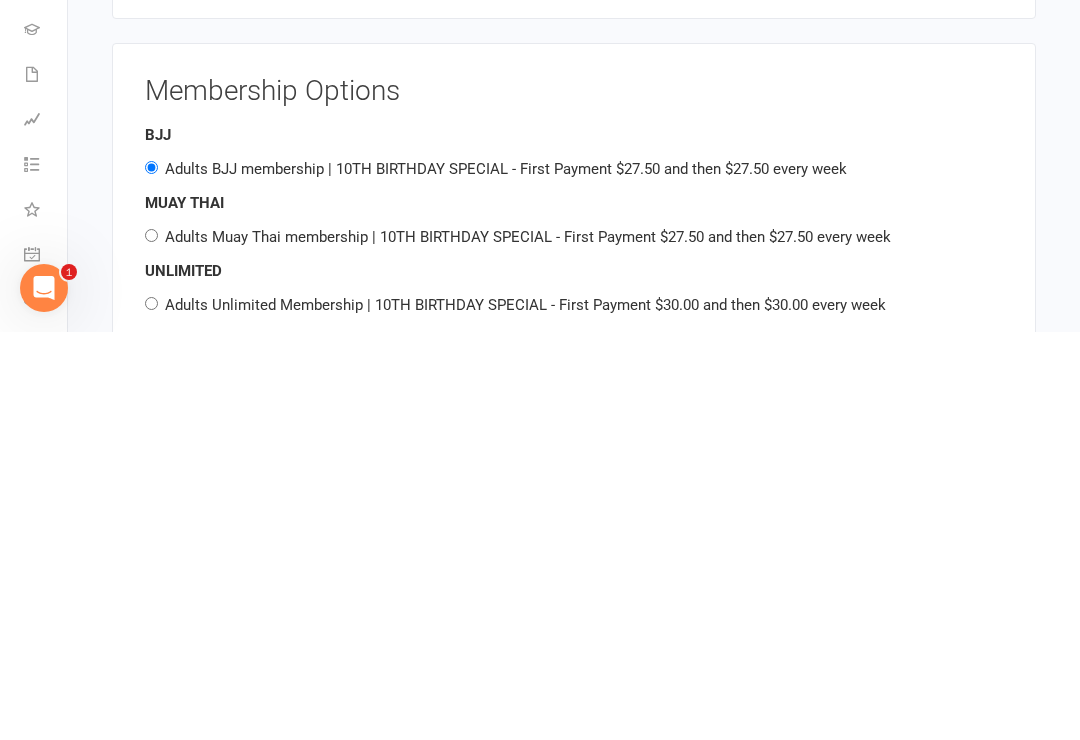 type on "[NUMBER] [STREET] [STREET_SUFFIX]" 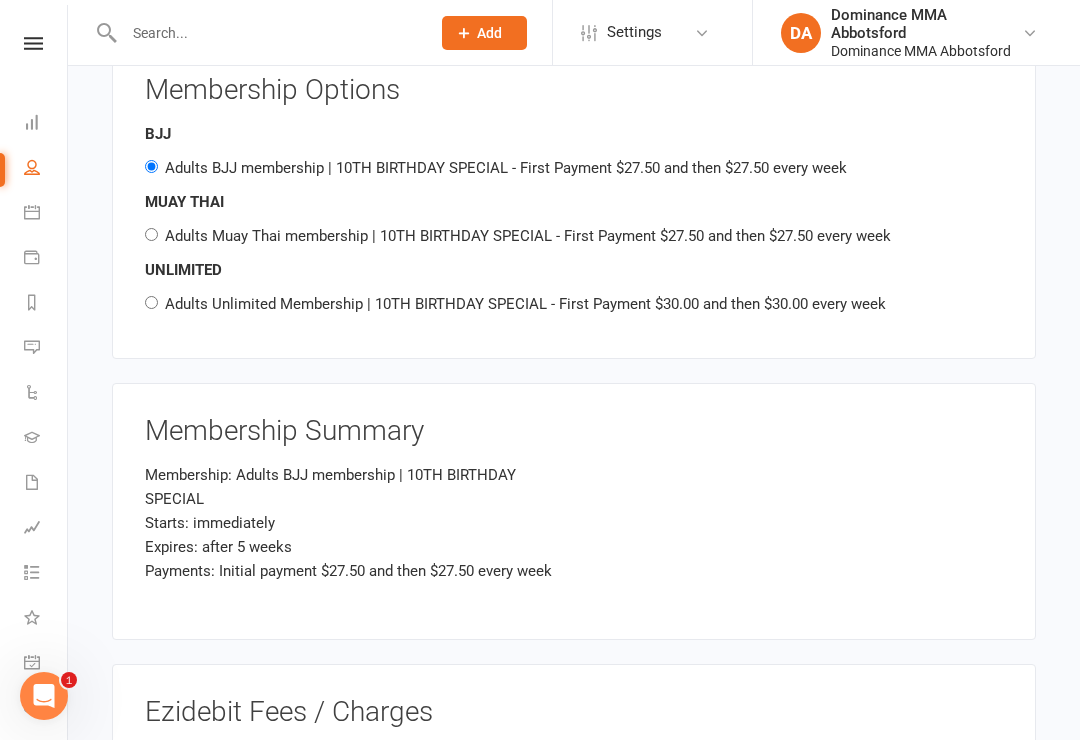 click on "Adults Muay Thai membership | 10TH BIRTHDAY SPECIAL - First Payment $27.50 and then $27.50 every week" at bounding box center [151, 234] 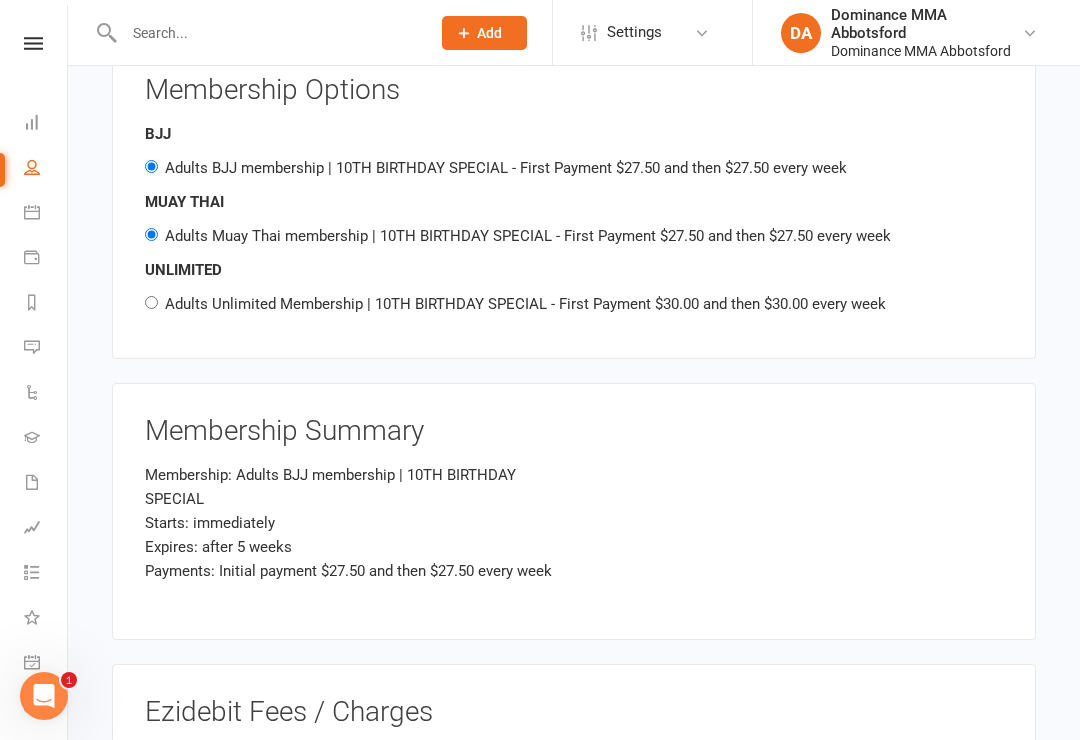 radio on "false" 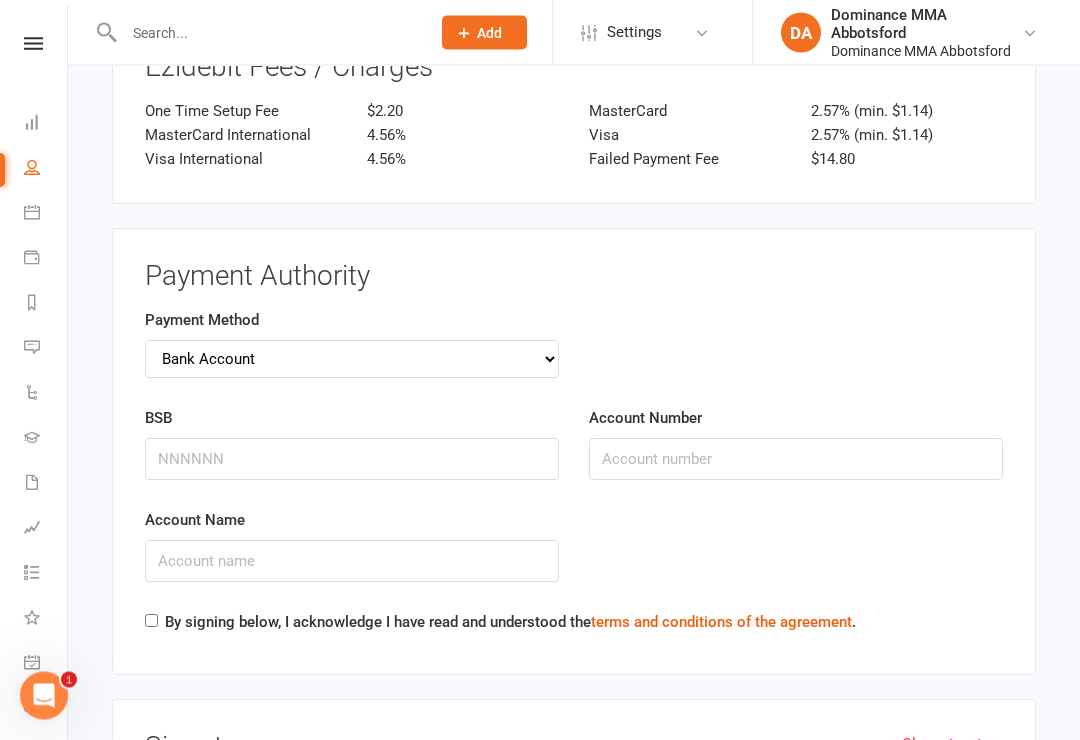scroll, scrollTop: 2880, scrollLeft: 0, axis: vertical 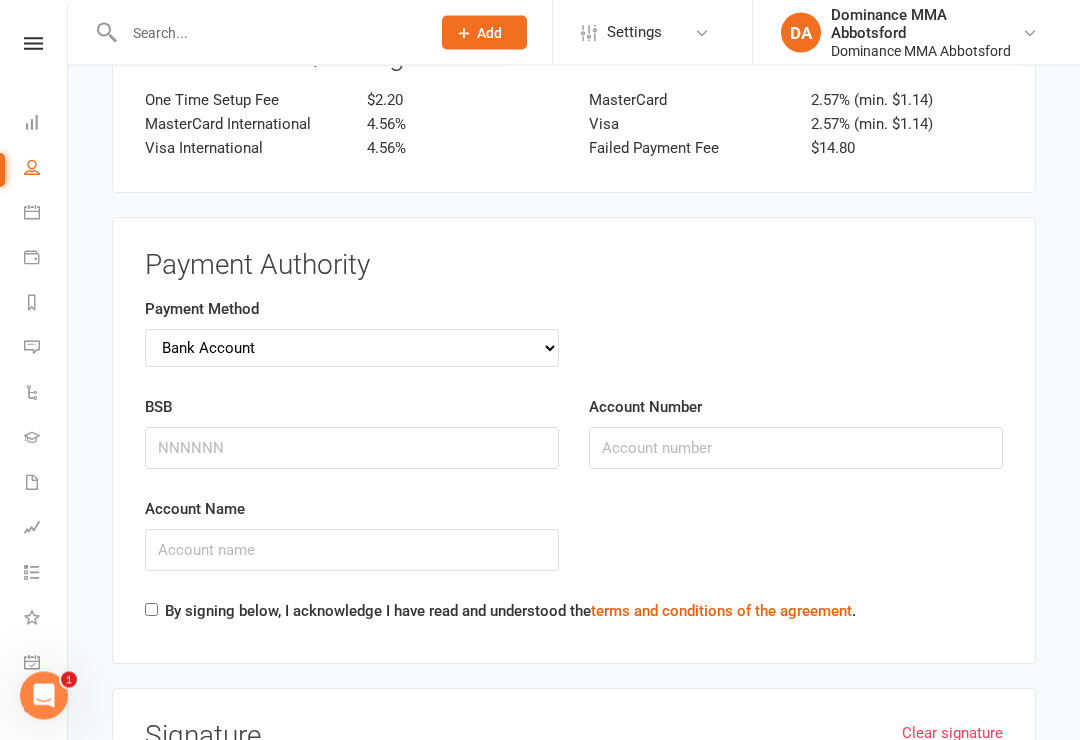 click on "Payment Method Credit Card Bank Account" at bounding box center [352, 333] 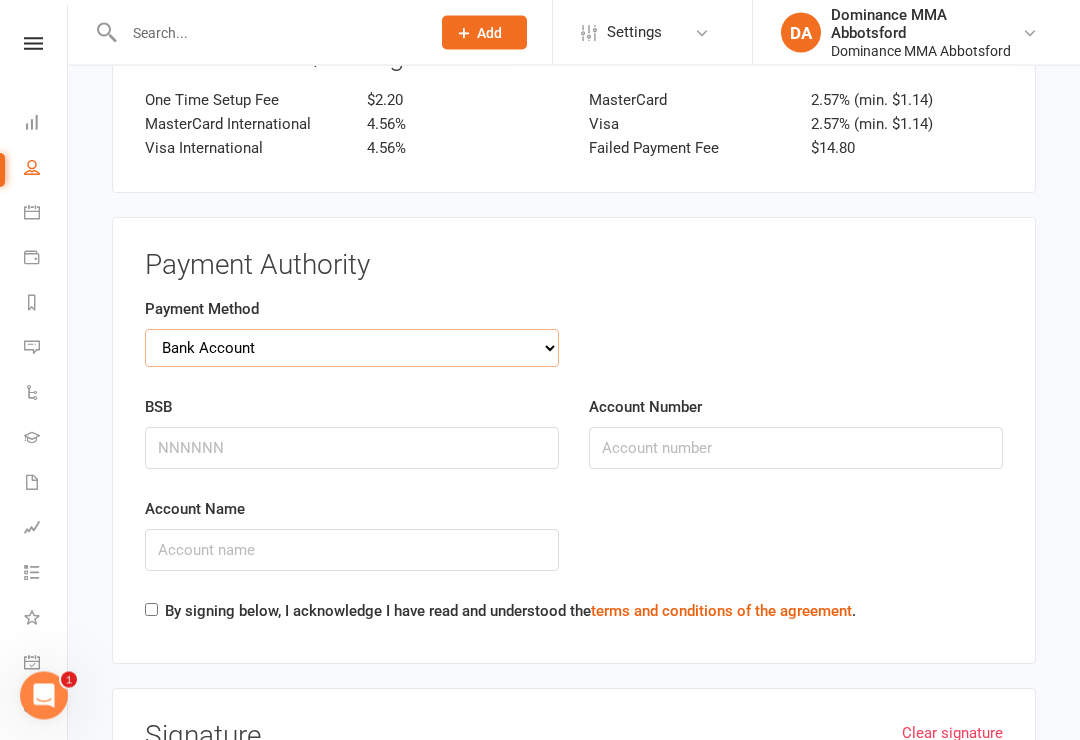 click on "Credit Card Bank Account" at bounding box center (352, 349) 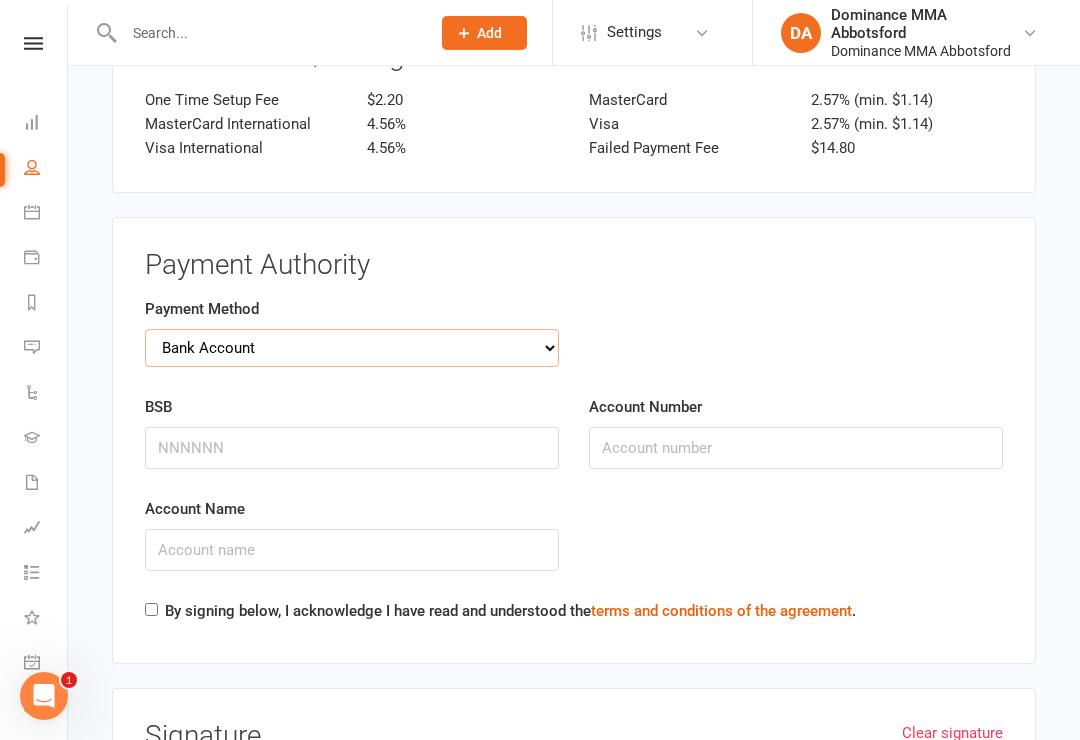 select on "credit_card" 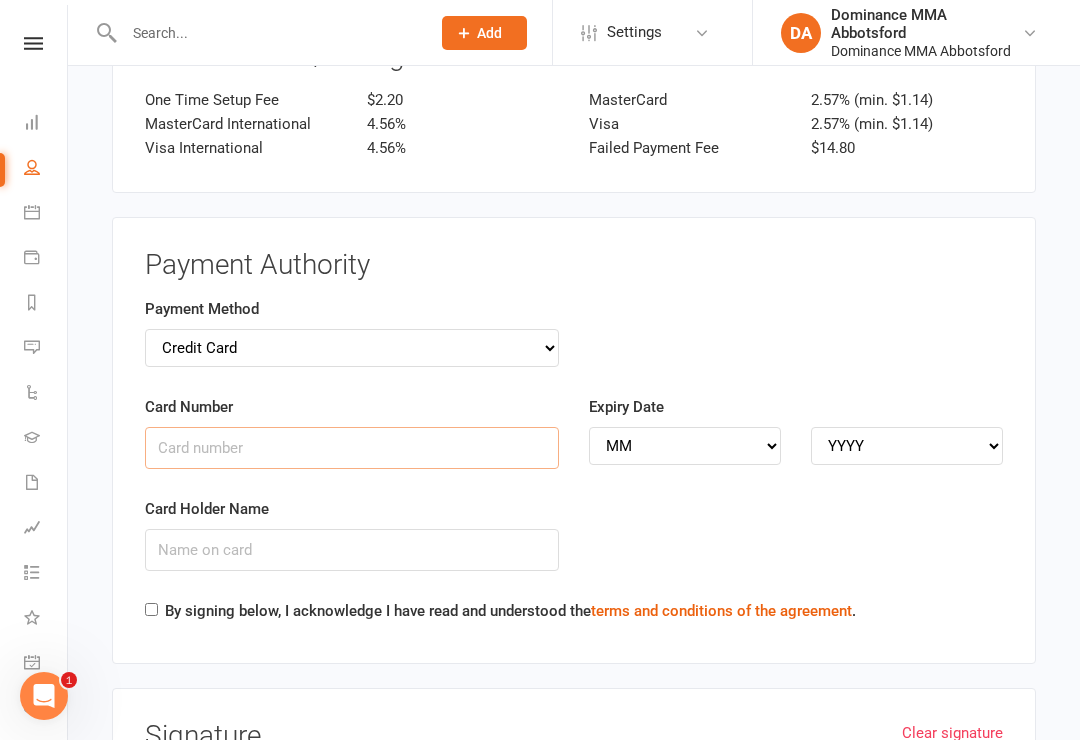 click on "Card Number" at bounding box center (352, 448) 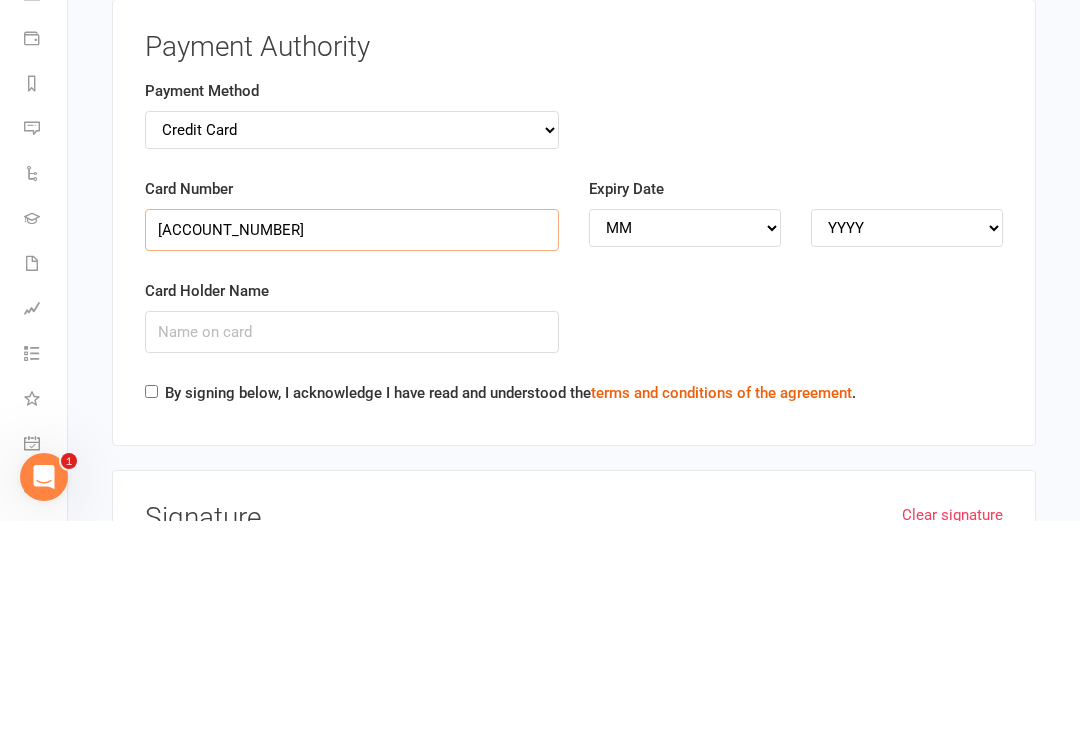 type on "[ACCOUNT_NUMBER]" 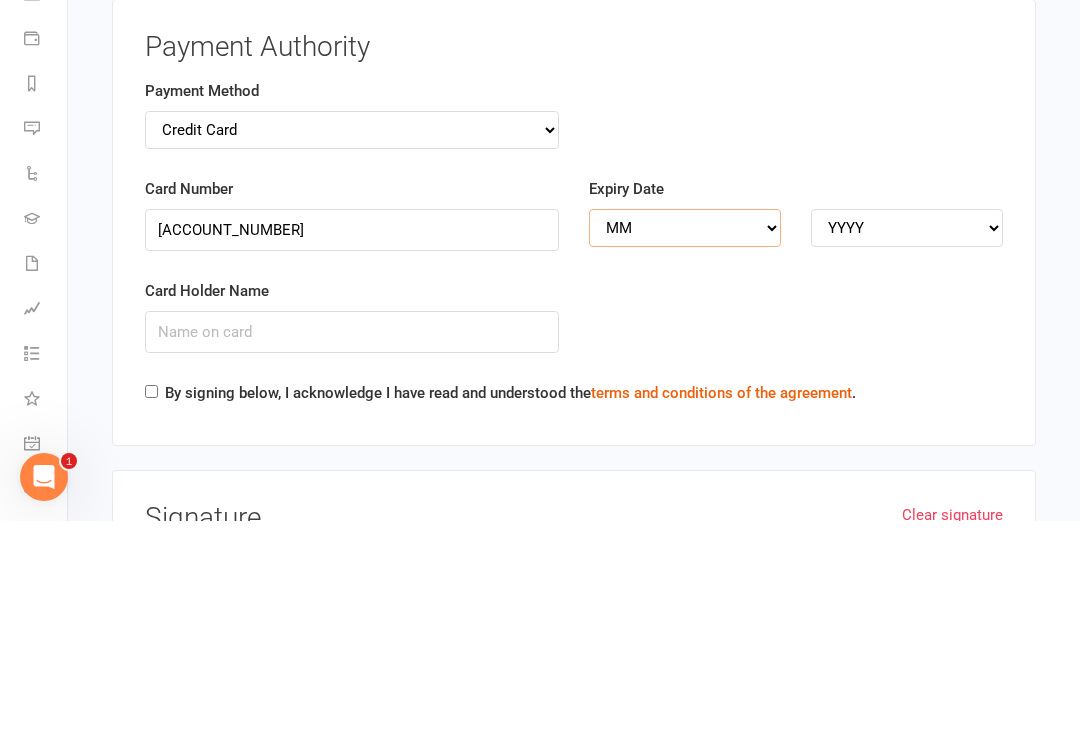 click on "MM 01 02 03 04 05 06 07 08 09 10 11 12" at bounding box center [685, 447] 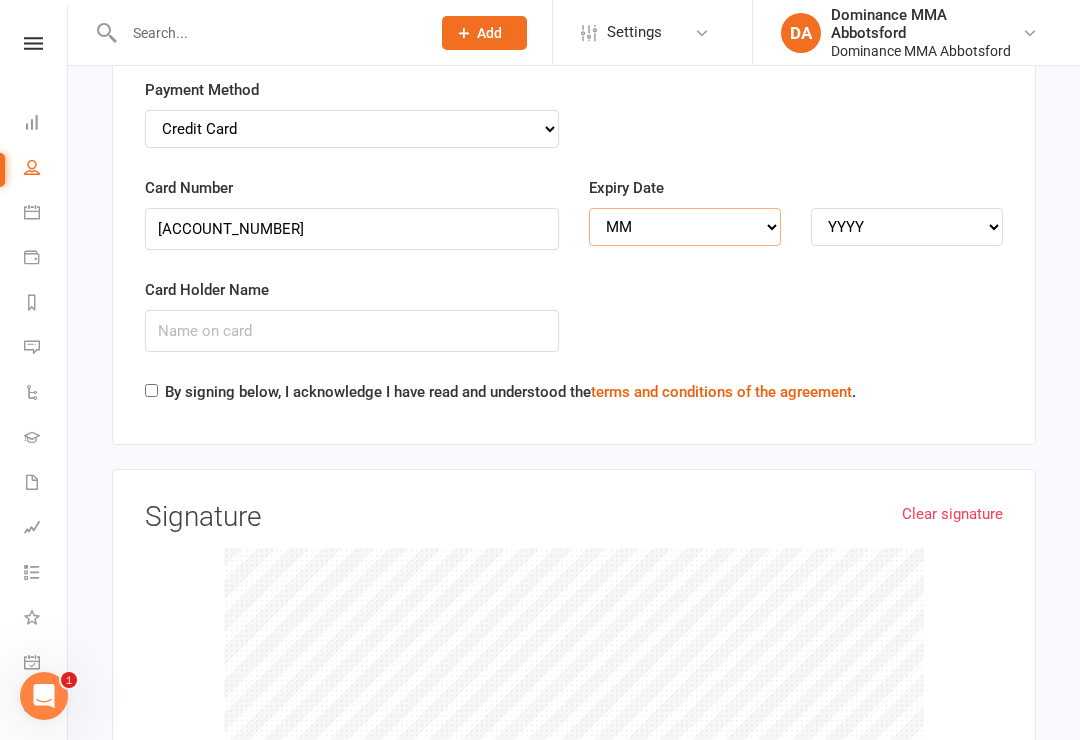 select on "04" 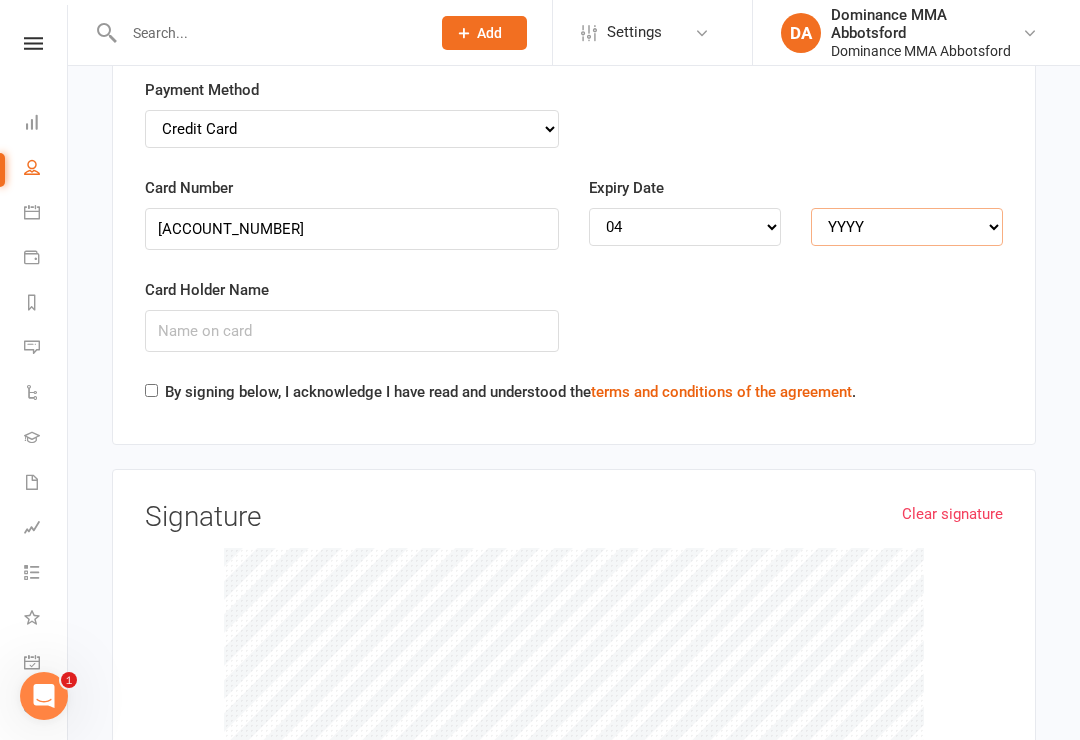 click on "YYYY 2025 2026 2027 2028 2029 2030 2031 2032 2033 2034" at bounding box center [907, 227] 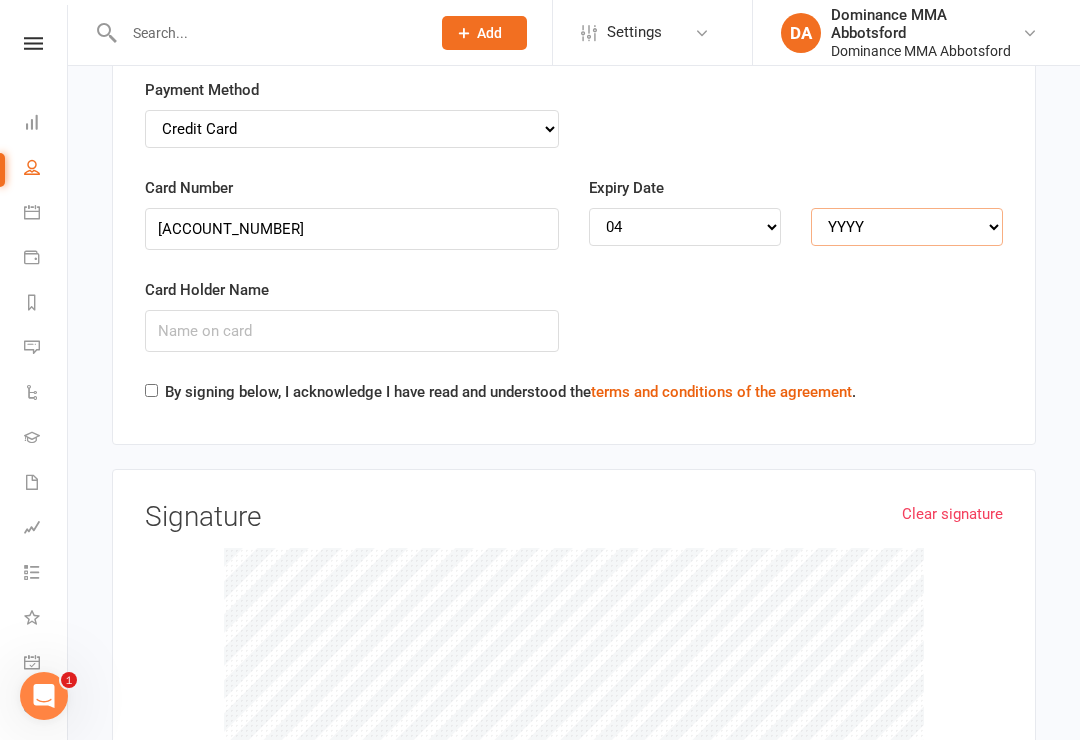 select on "2028" 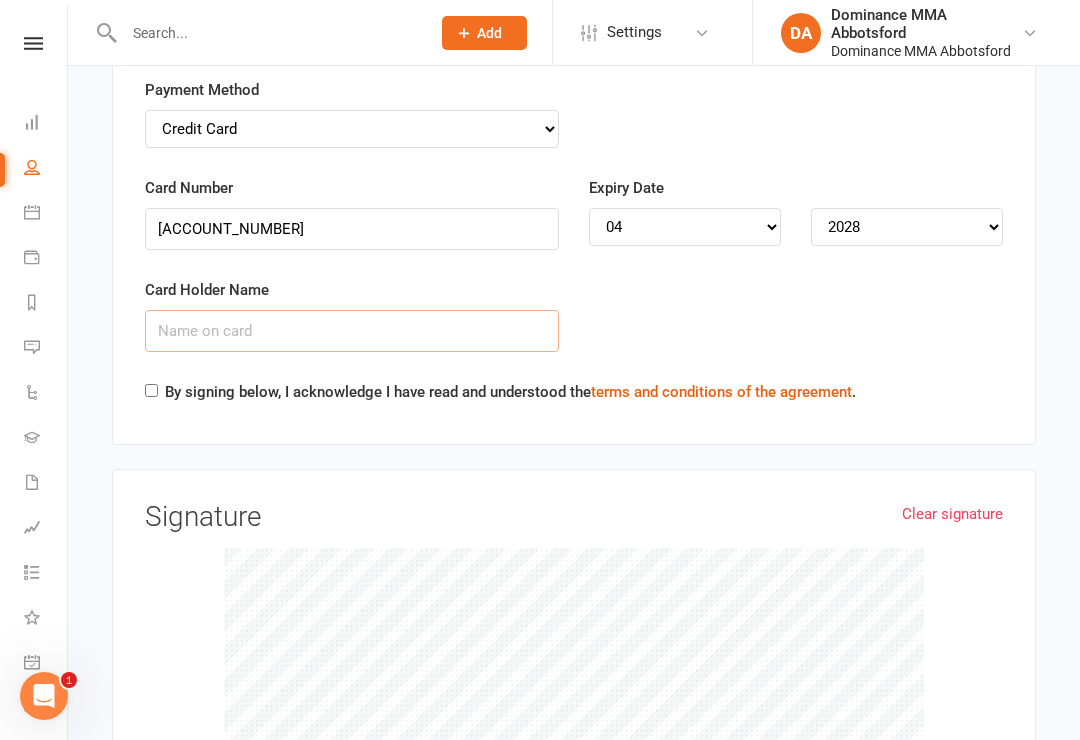 click on "Card Holder Name" at bounding box center (352, 331) 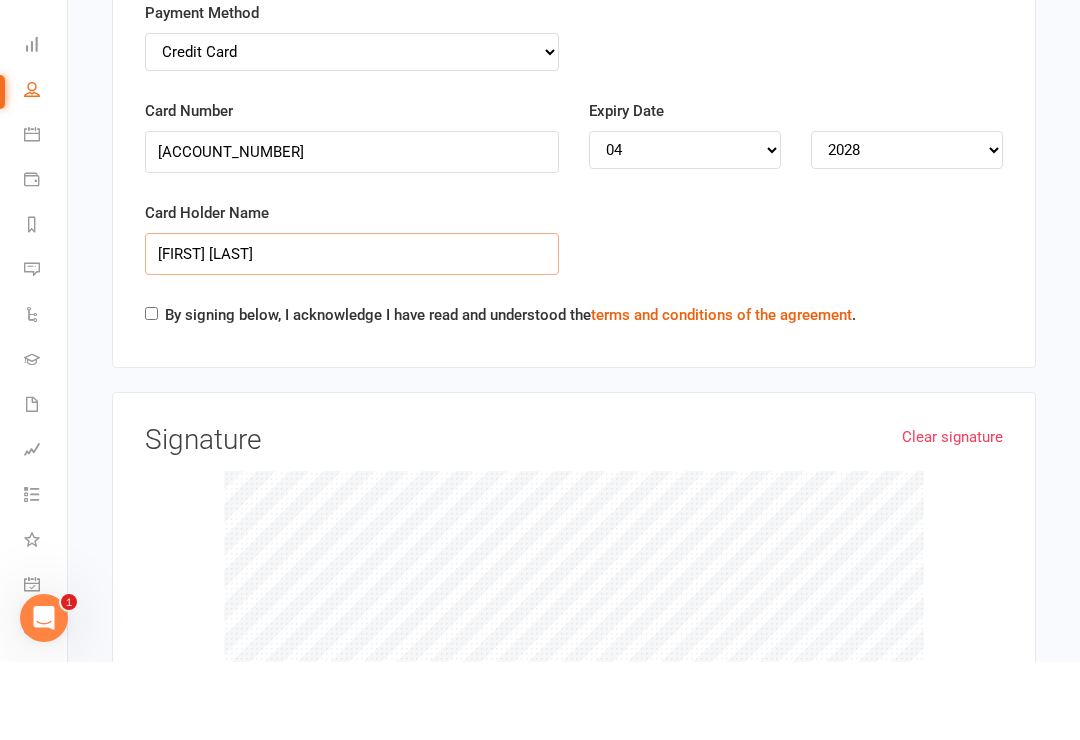 type on "[FIRST] [LAST]" 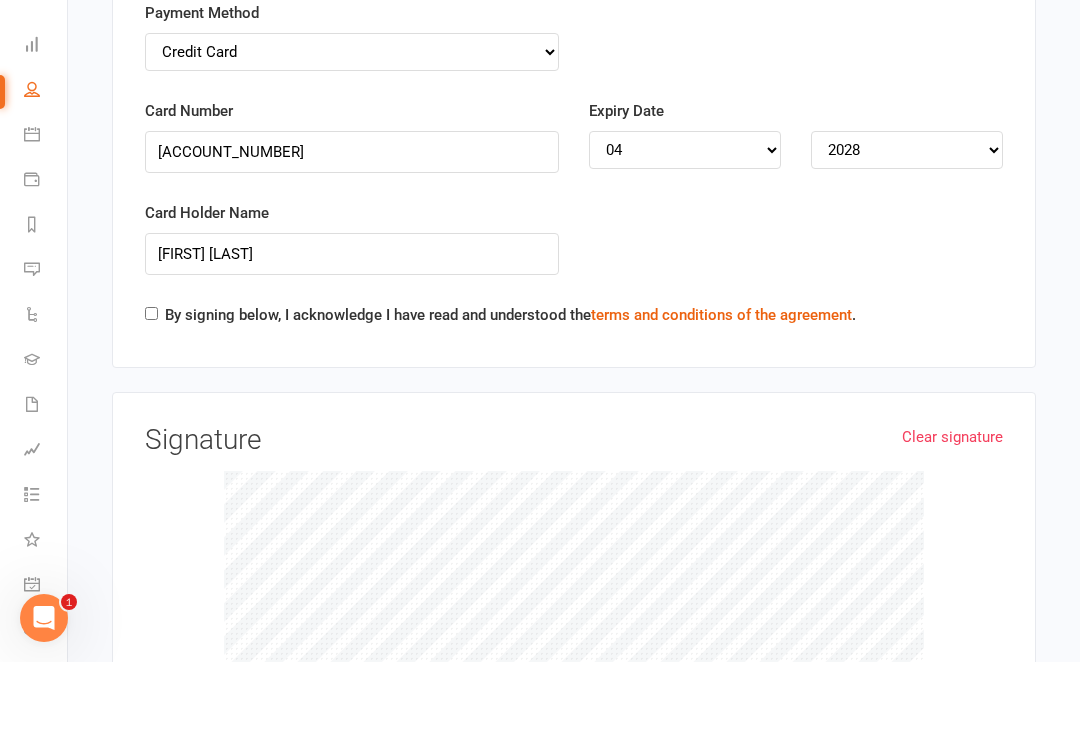 click on "By signing below, I acknowledge I have read and understood the  terms and conditions of the agreement ." at bounding box center [151, 391] 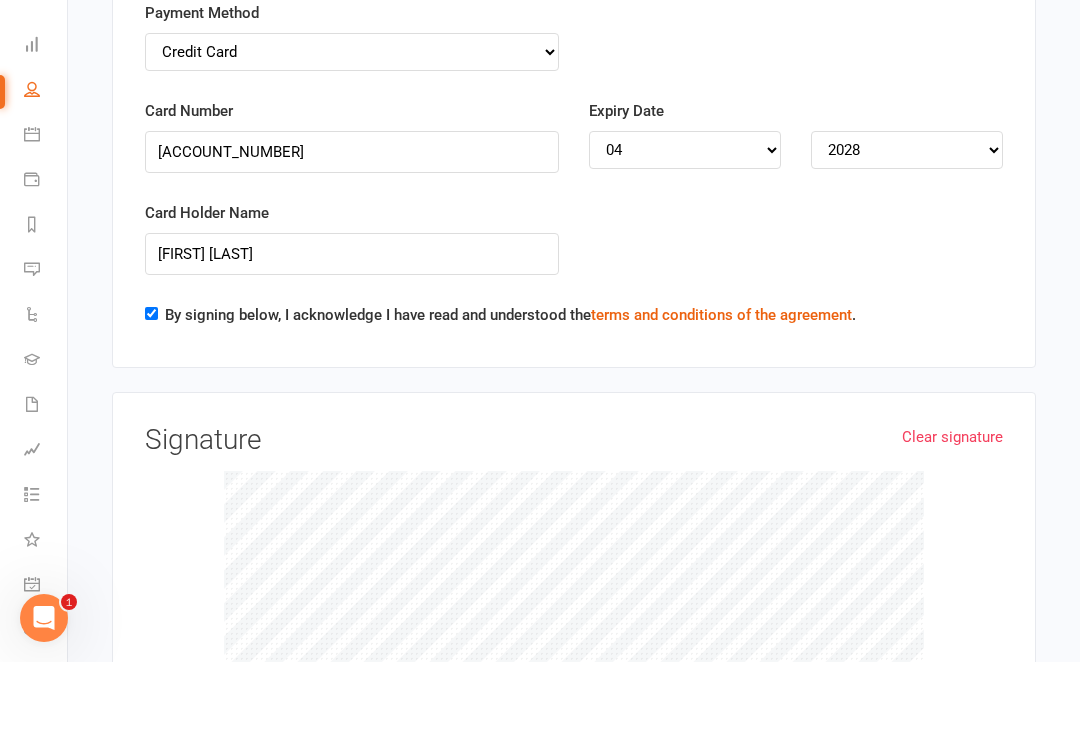 scroll, scrollTop: 3178, scrollLeft: 0, axis: vertical 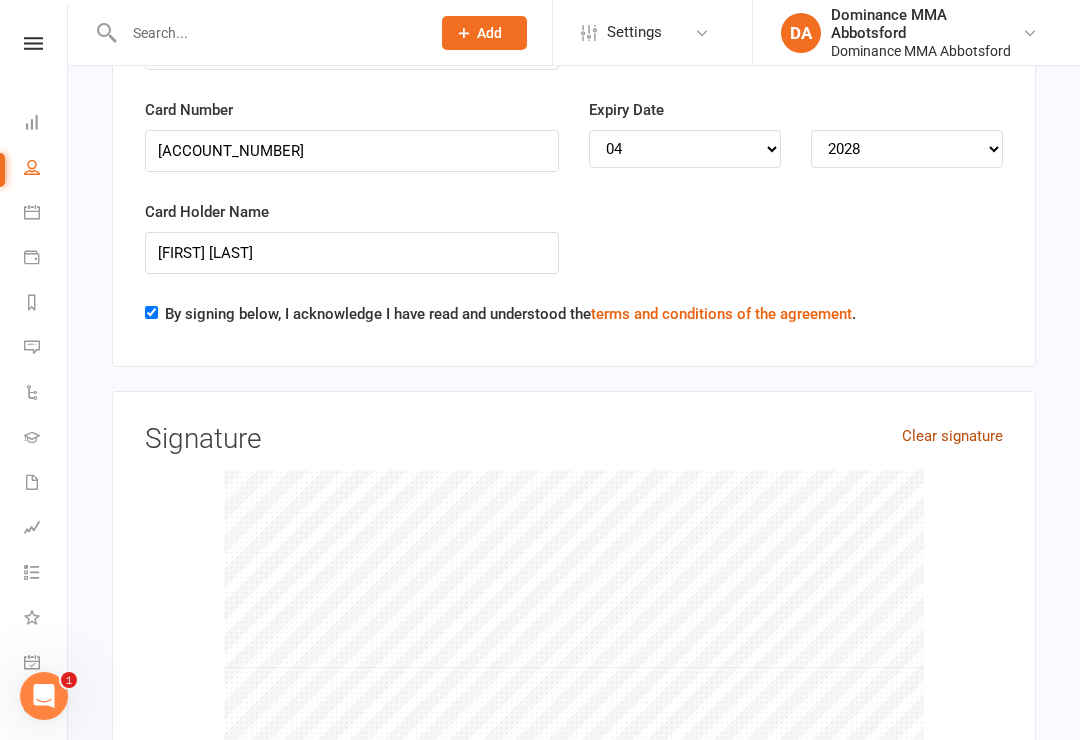 click on "Clear signature" at bounding box center [952, 436] 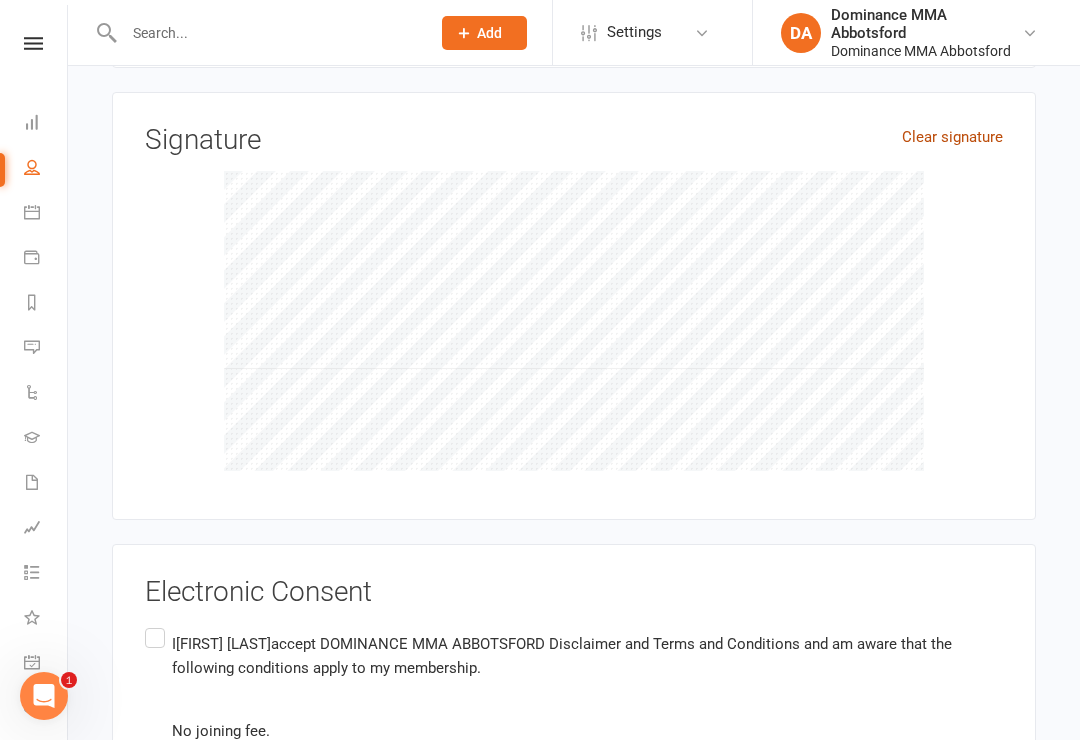 scroll, scrollTop: 3588, scrollLeft: 0, axis: vertical 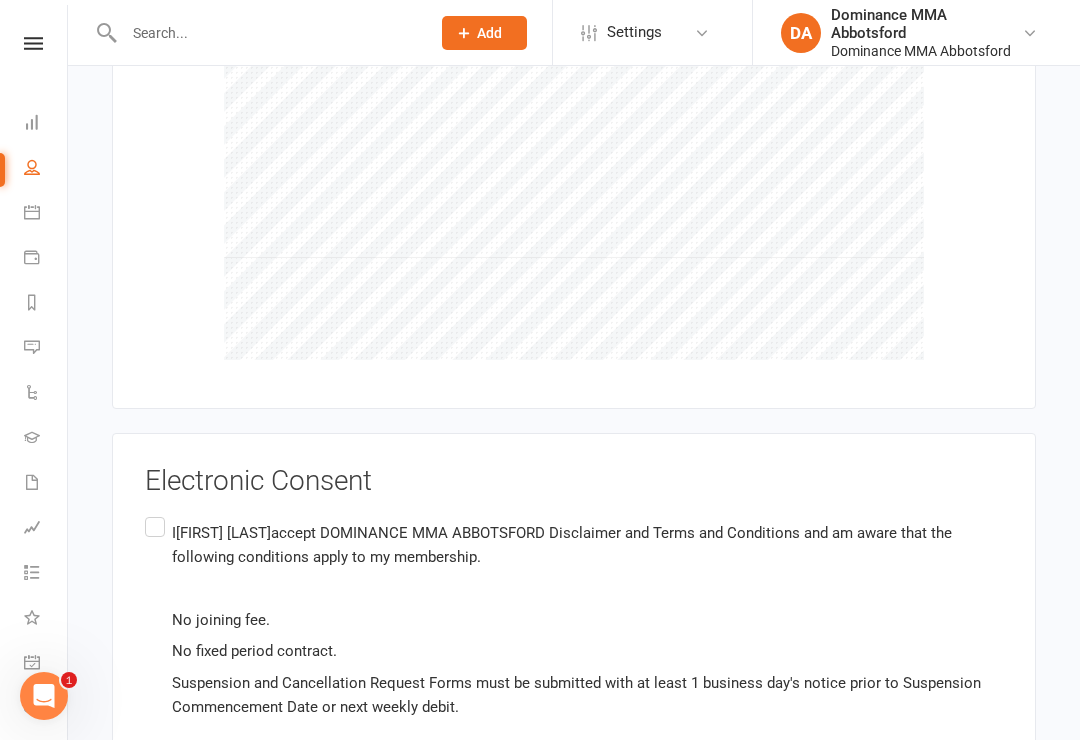 click on "I[FIRST] [LAST]accept DOMINANCE MMA ABBOTSFORD Disclaimer and Terms and Conditions and am aware that the following conditions apply to my membership.   No joining fee. No fixed period contract. Suspension and Cancellation Request Forms must be submitted with at least 1 business day's notice prior to Suspension Commencement Date or next weekly debit.   I understand that the 10th Birthday discounted membership runs for 5 weeks from date of commencement of membership and will not be extended if I suspend during this initial 5 week period. After 5 weeks, membership fees will continue on an Ongoing Membership and will automatically increase to come in line with current advertised fees." at bounding box center [574, 675] 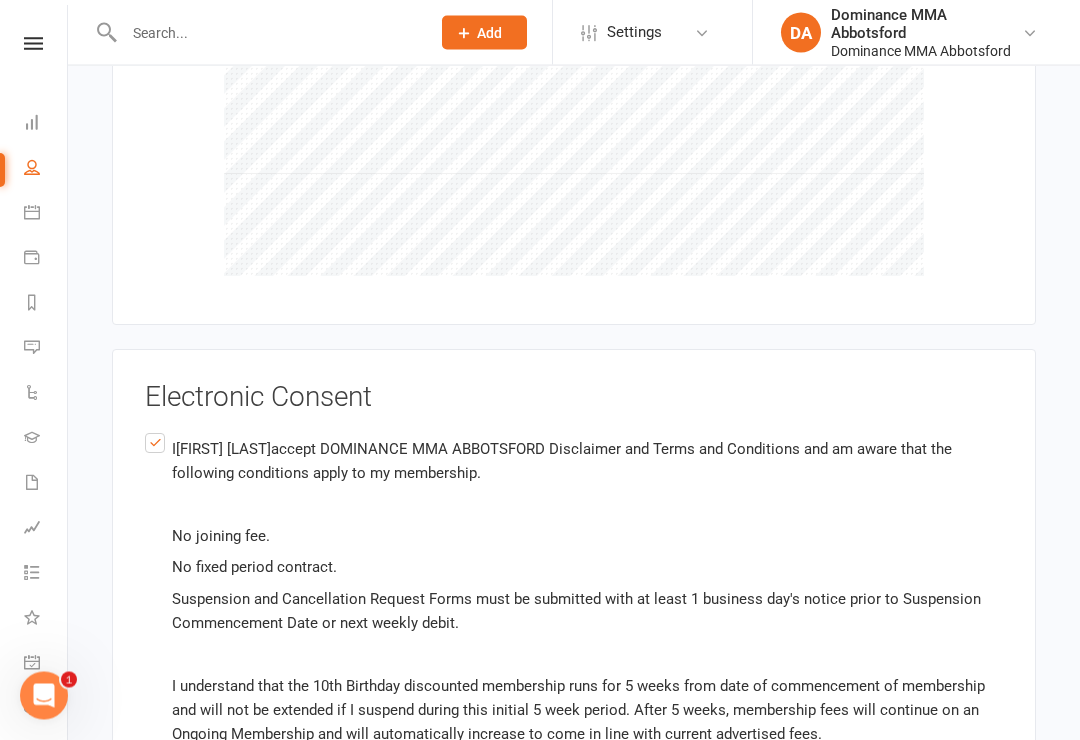 scroll, scrollTop: 3810, scrollLeft: 0, axis: vertical 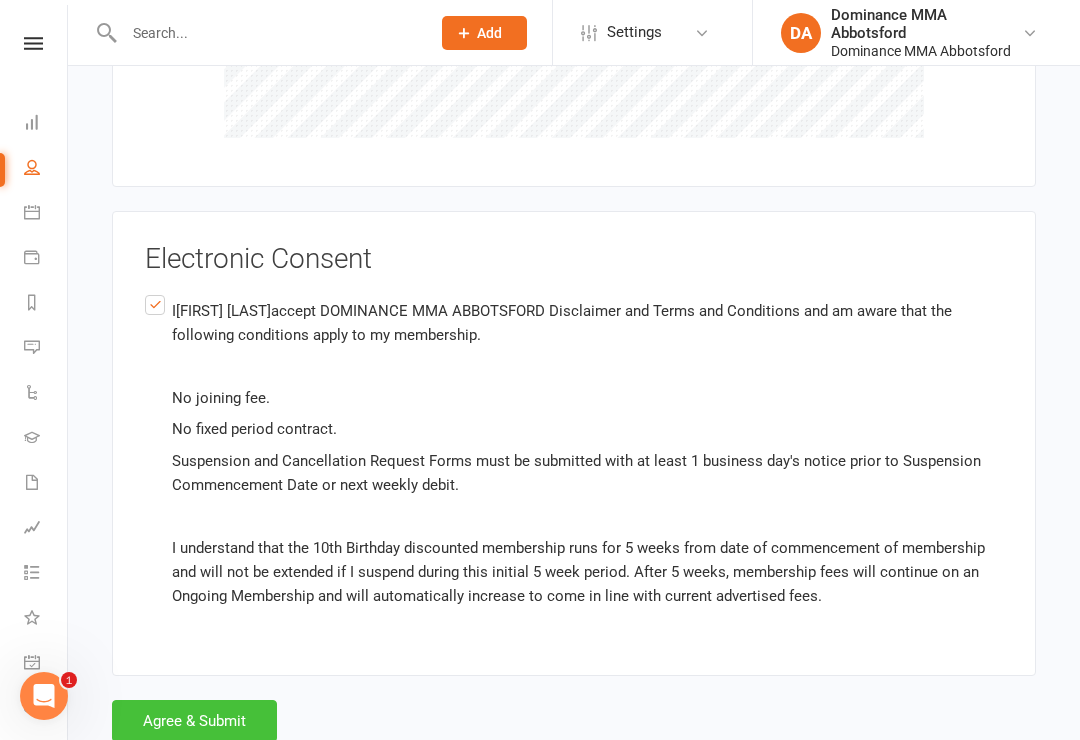 click on "Agree & Submit" at bounding box center [194, 721] 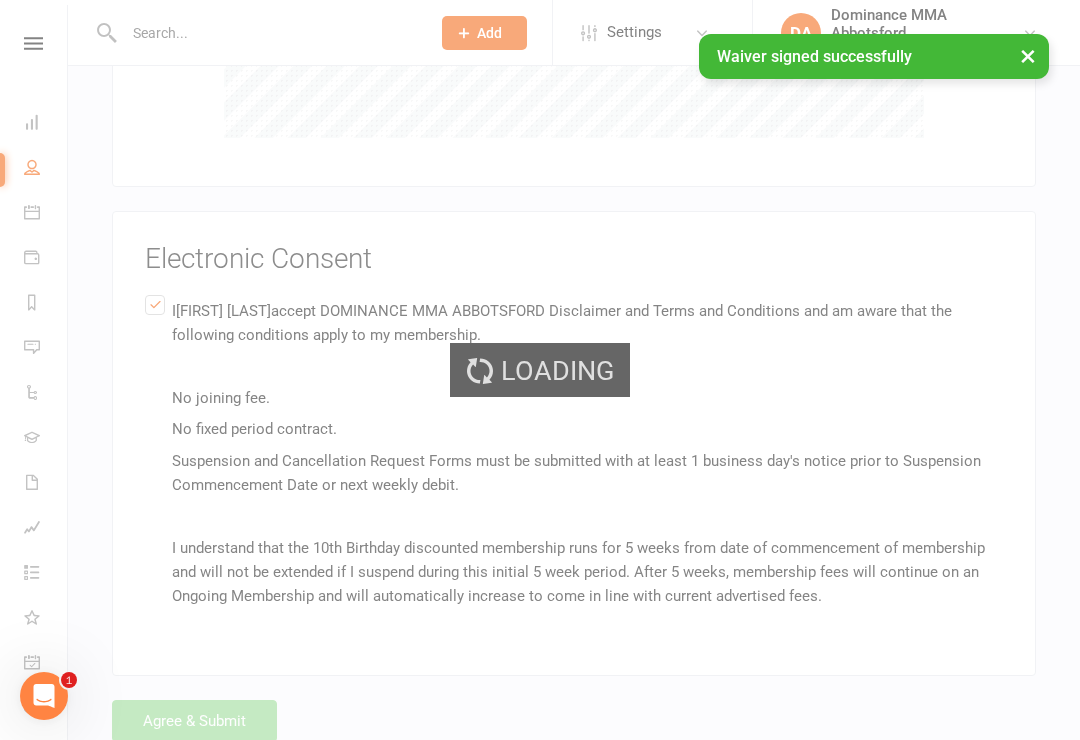 scroll, scrollTop: 0, scrollLeft: 0, axis: both 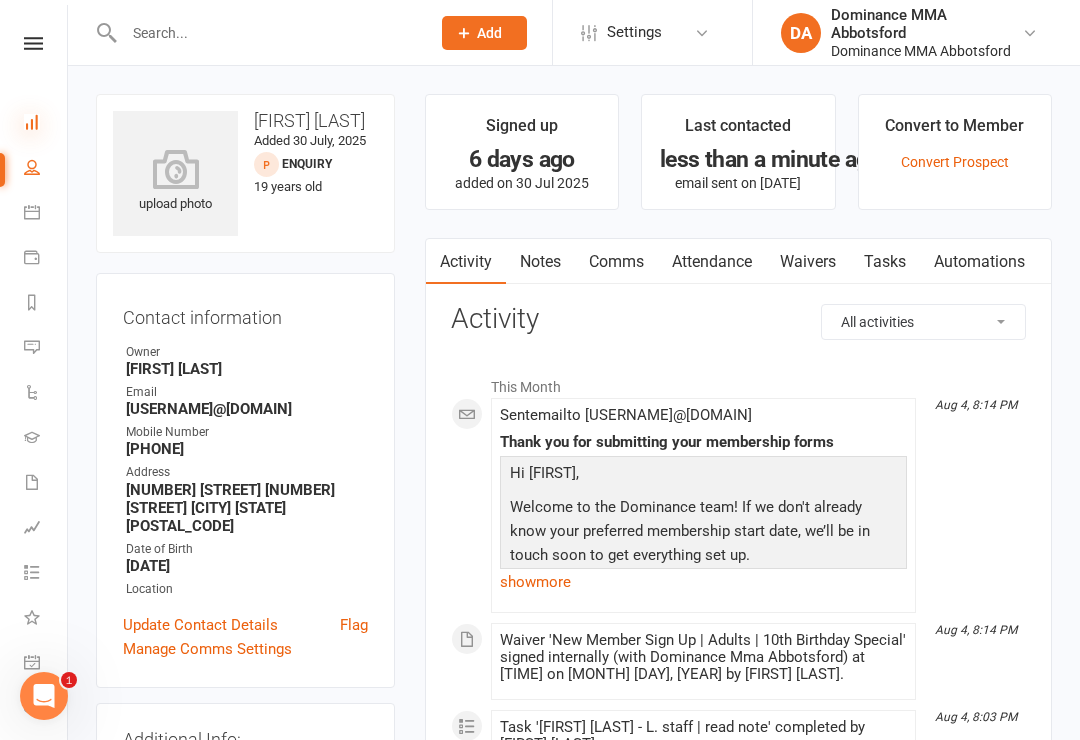 click at bounding box center [32, 122] 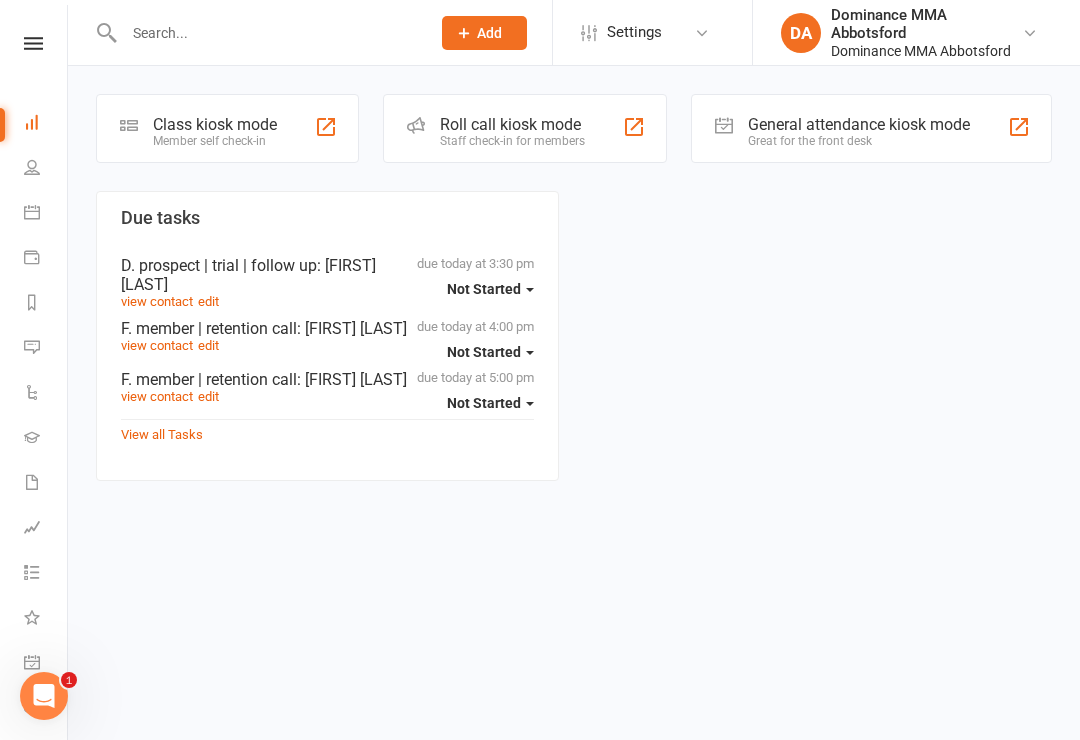 click on "Class kiosk mode" at bounding box center [215, 124] 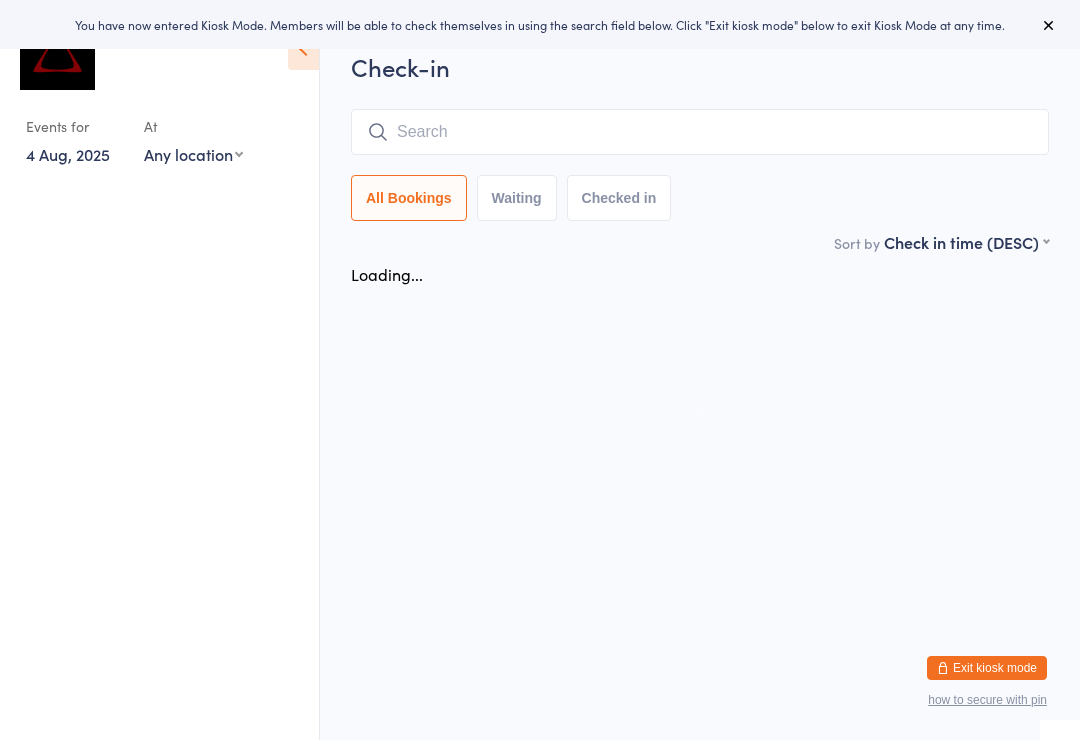 scroll, scrollTop: 0, scrollLeft: 0, axis: both 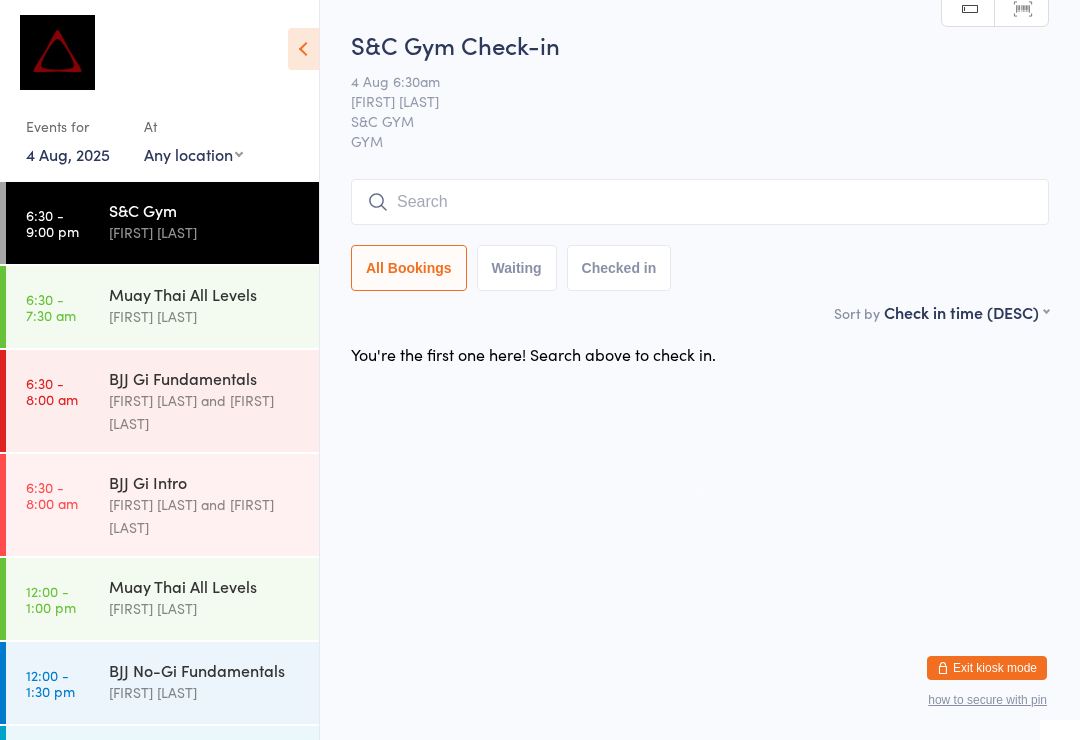 click on "Exit kiosk mode" at bounding box center [987, 668] 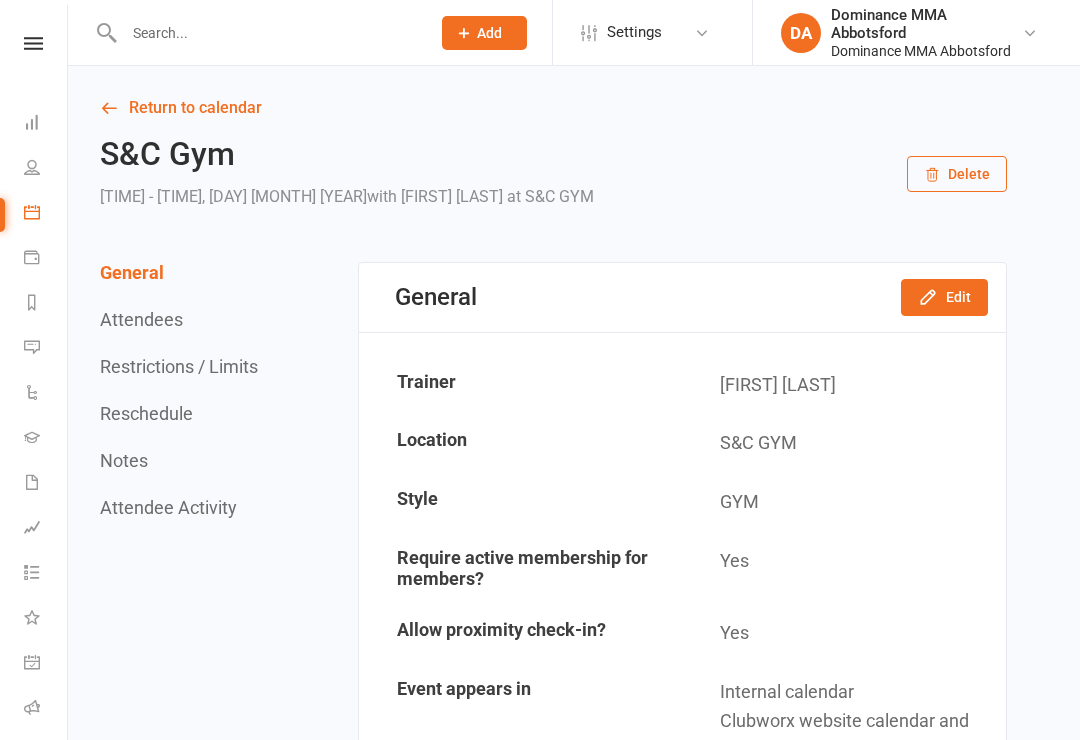 scroll, scrollTop: 0, scrollLeft: 0, axis: both 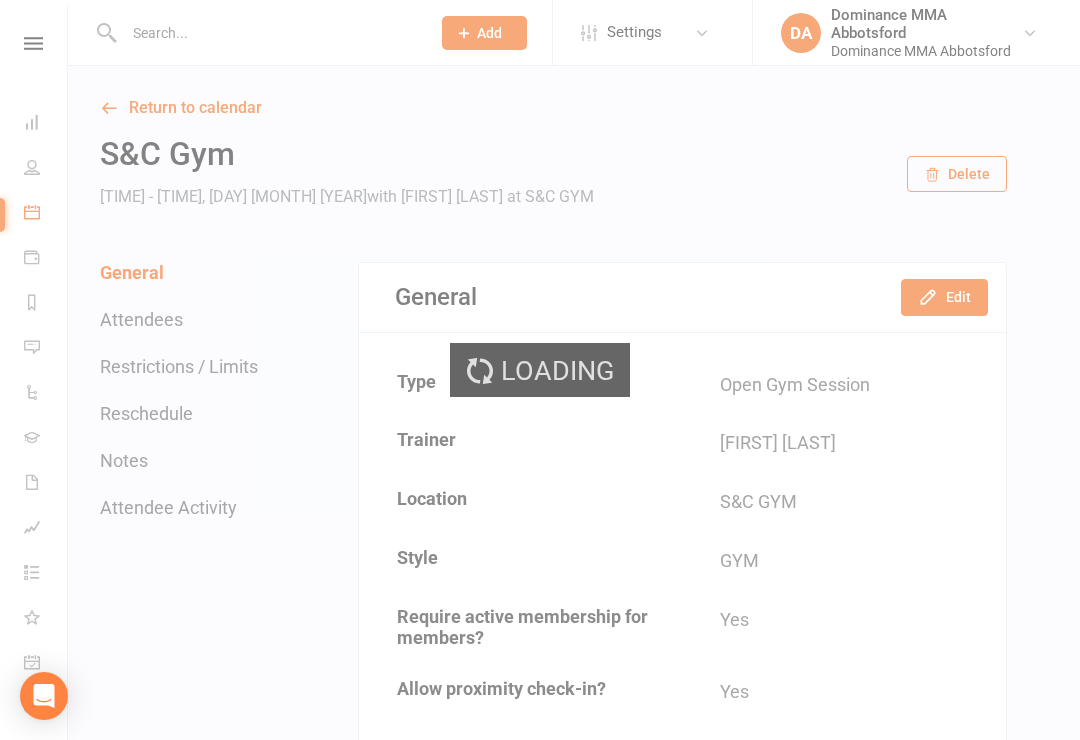 click at bounding box center [267, 33] 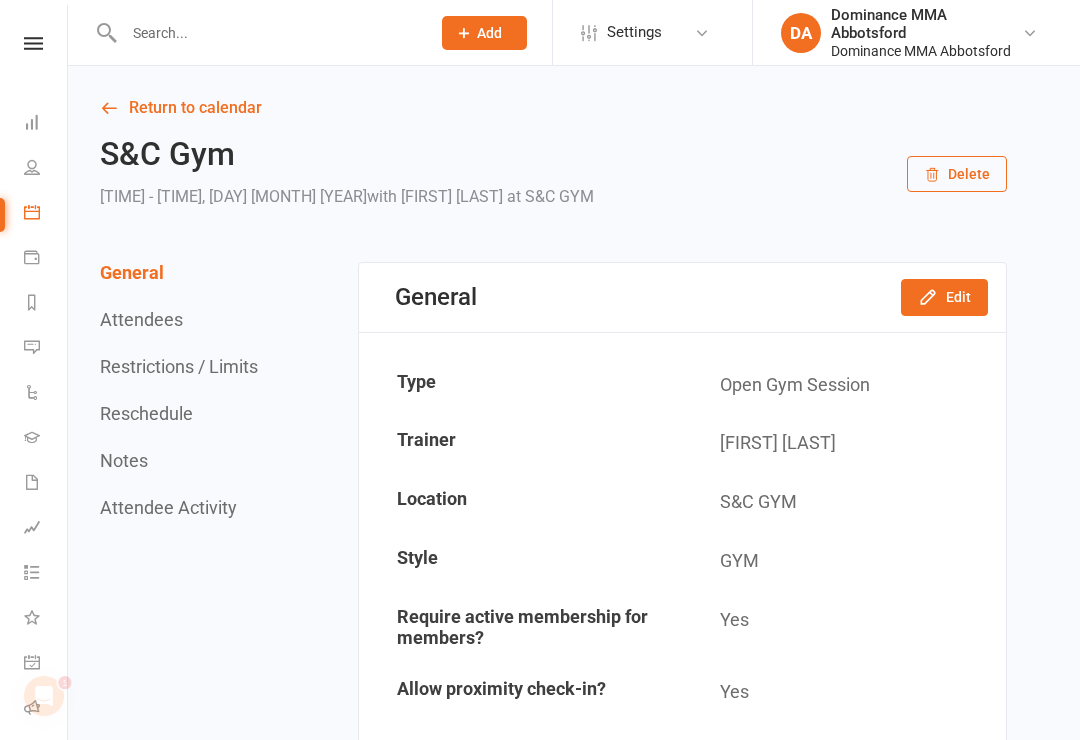 scroll, scrollTop: 0, scrollLeft: 0, axis: both 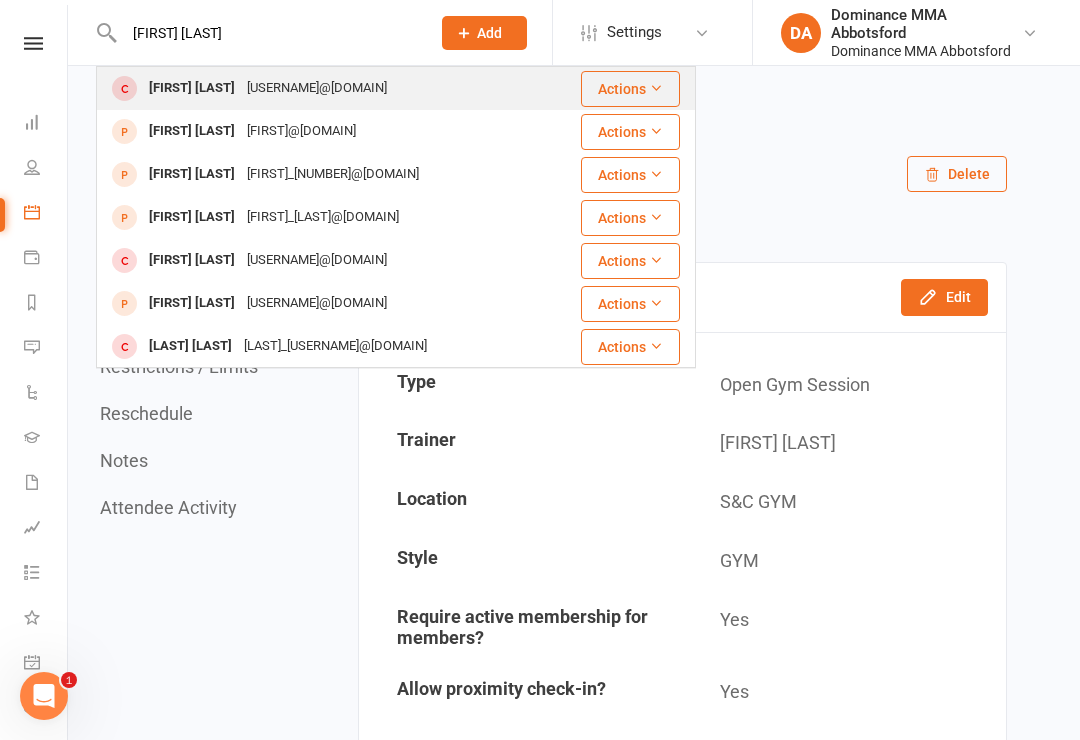 type on "John long" 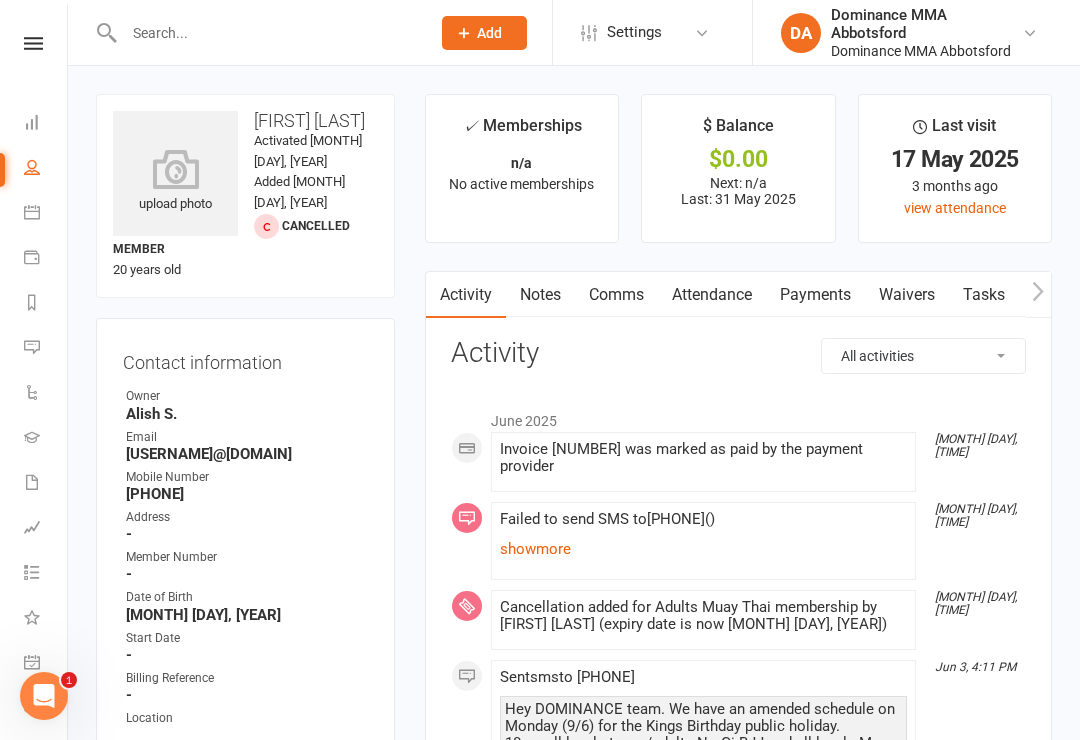click on "Payments" at bounding box center [815, 295] 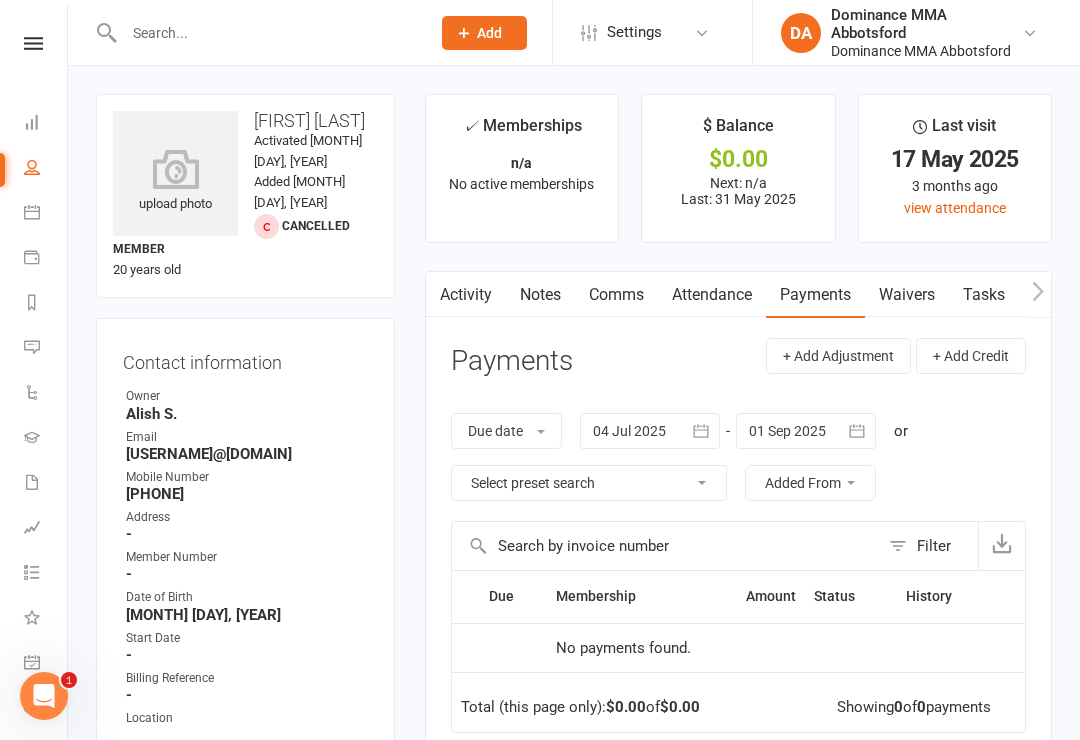 click on "Waivers" at bounding box center [907, 295] 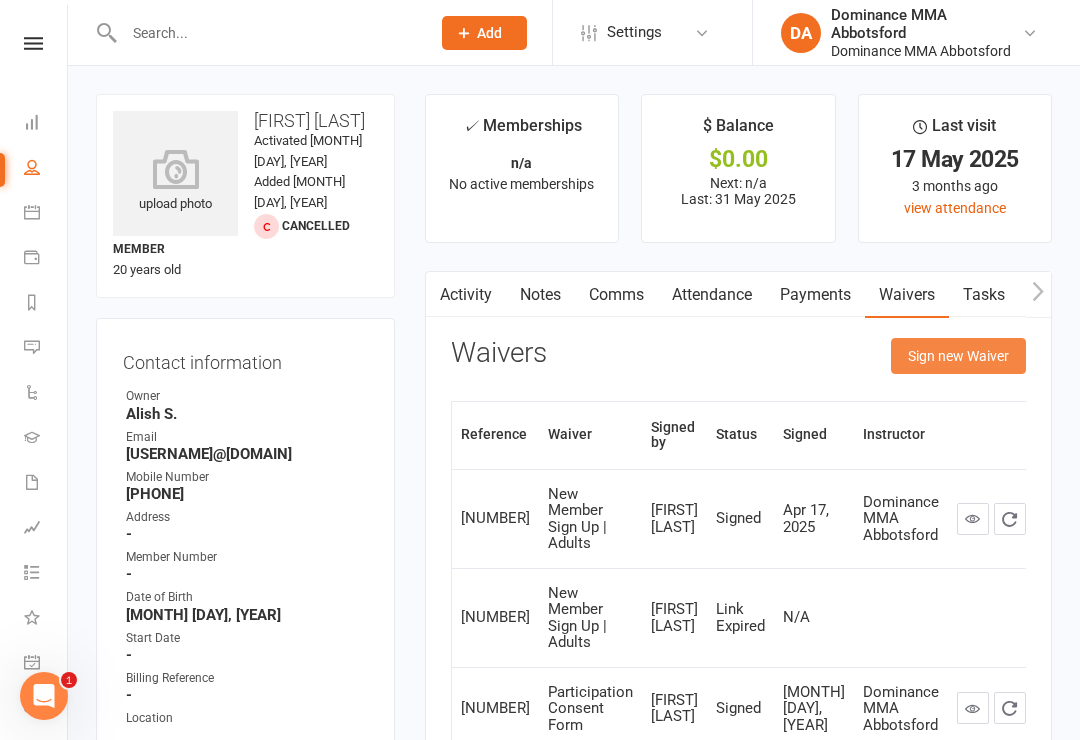 click on "Sign new Waiver" 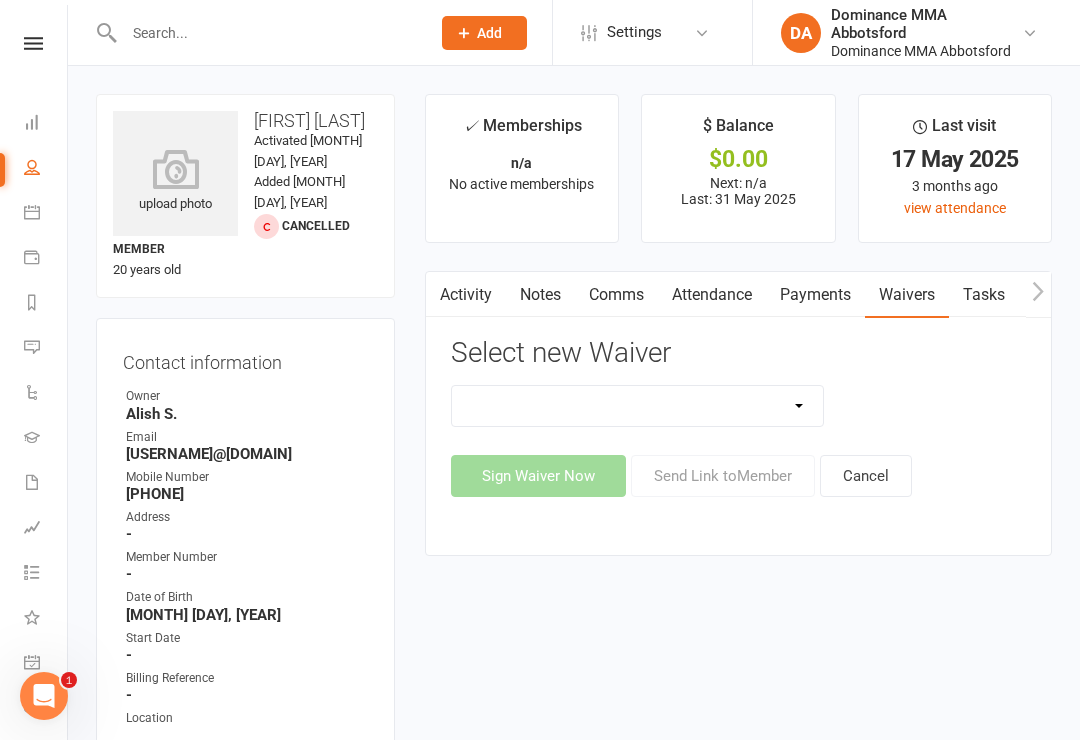 click on "Member | Cancellation | Adults Member | Injury Report Form (FOH staff use only) Member | Suspension | Adults New Member Agreement Form | Adults Paid in Full | 10% New Member Agreement Form | Adults Paid in Full | F.I.F.O 1/2 Time New Member Agreement Form | Foundation S&C Paid in Full | 10% New Member Agreement Form | Kids/Teens Paid in Full | 10% New Member Sign Up | Adults New Member Sign Up | Adults | 10th Birthday Special New Member Sign Up | Adults | $120 Off Special New Member Sign Up | Adults | Once Per Week New Member Sign Up | Kids/Teens New Member Sign Up | Kids/Teens | 10th Birthday Special New Member Sign Up | Kids/Teens | Once Per Week New Member Sign up | S&C Gym FOUNDATION | 10th Birthday Participation Consent Form Participation Consent Form | S&C Gym Trial Prospect | Injury Report Form (FOH staff use only)" 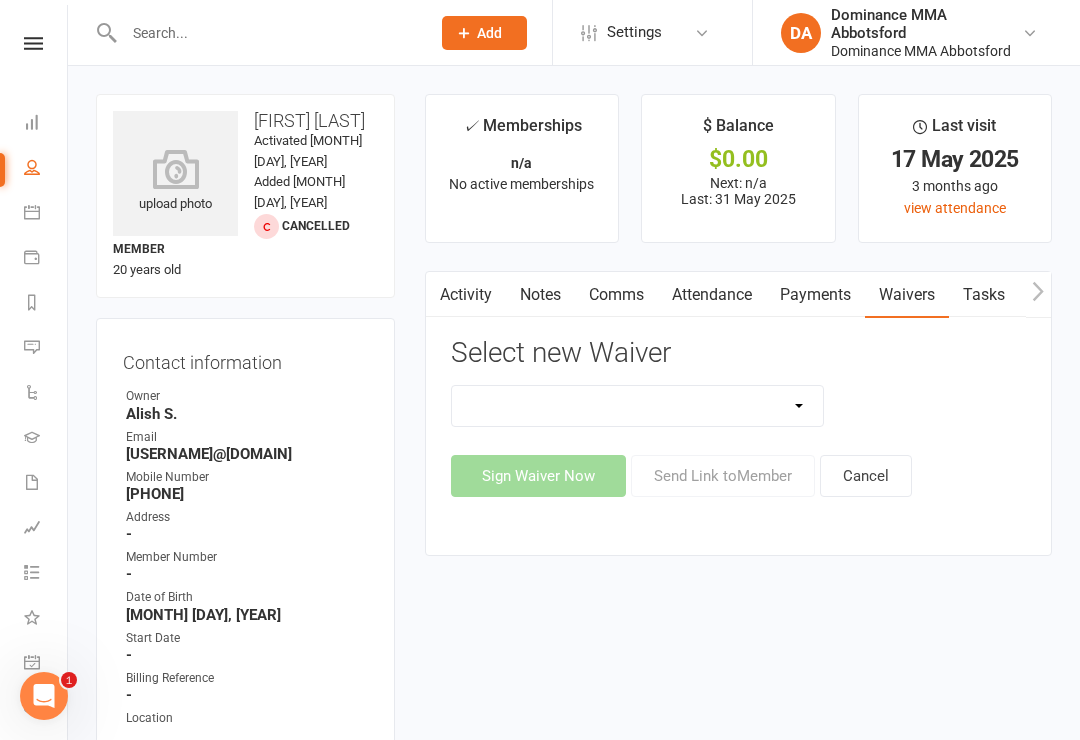 select on "603" 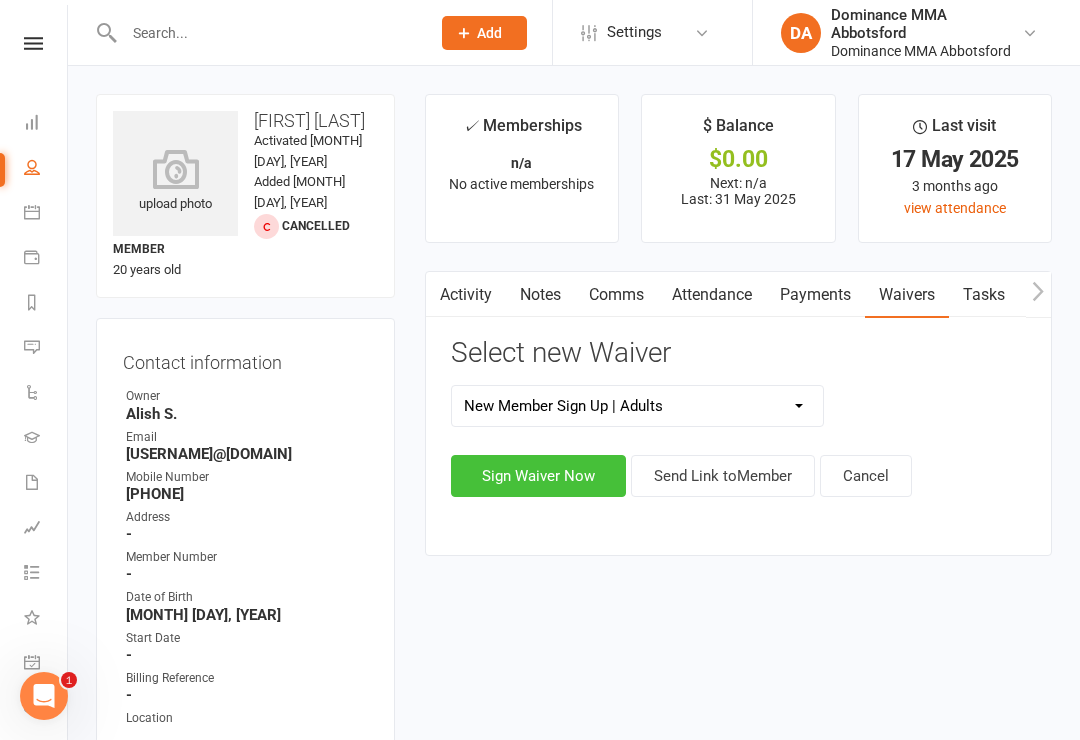 click on "Sign Waiver Now" 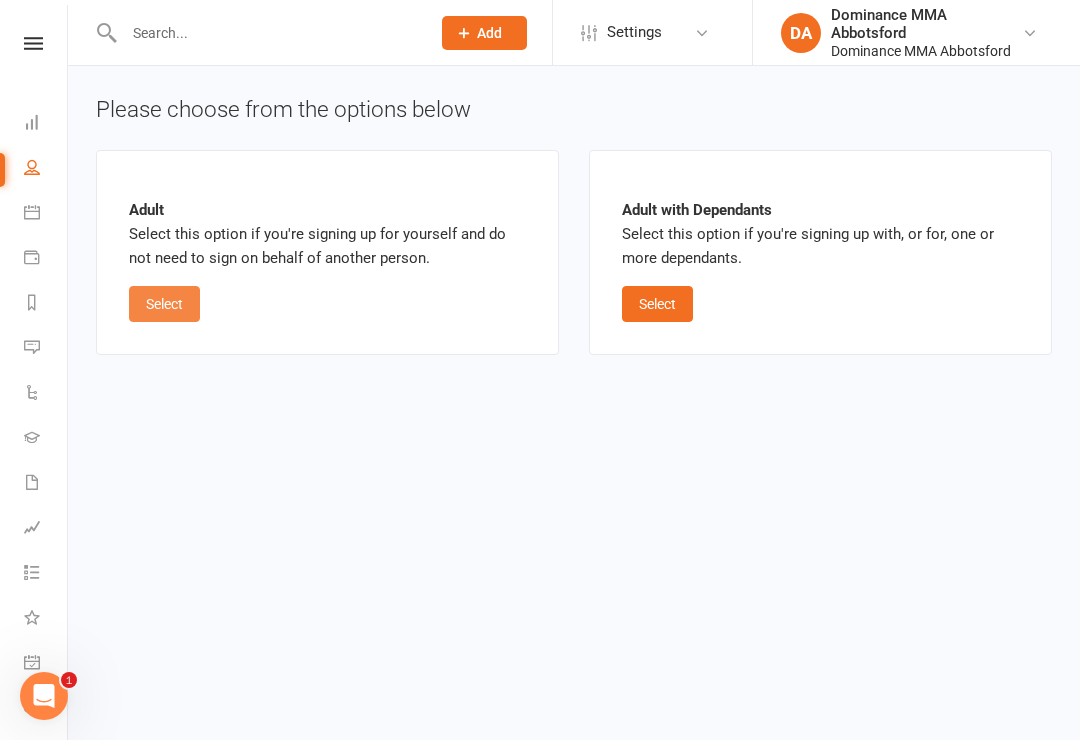 click on "Select" at bounding box center [164, 304] 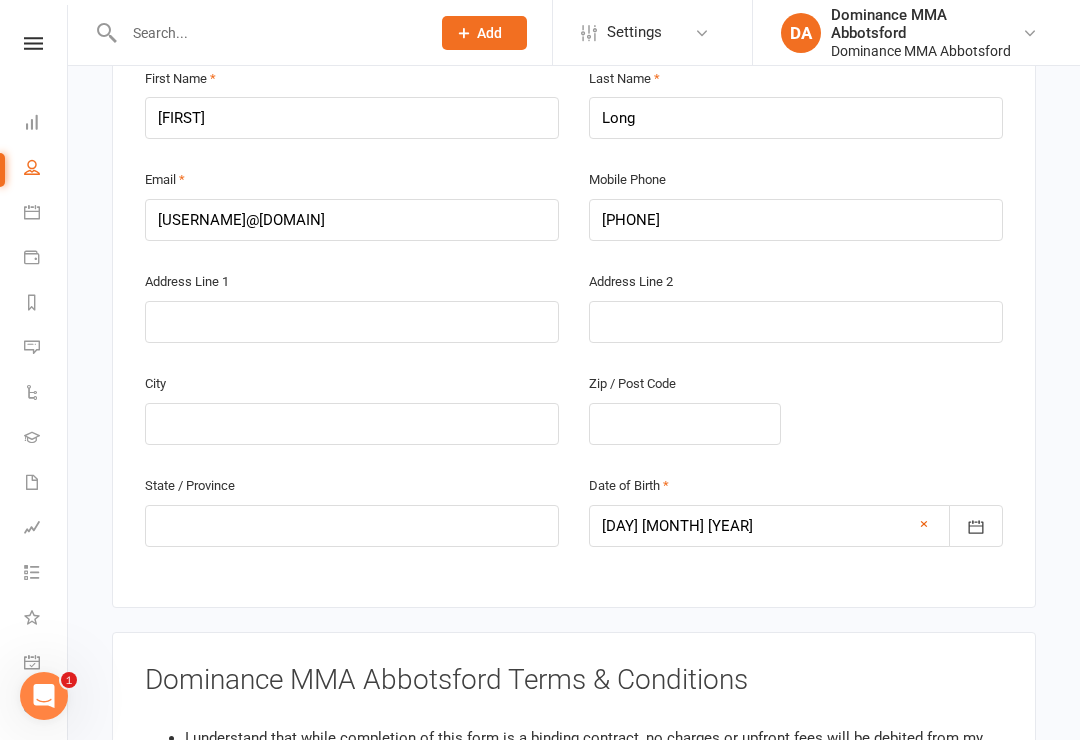 scroll, scrollTop: 546, scrollLeft: 0, axis: vertical 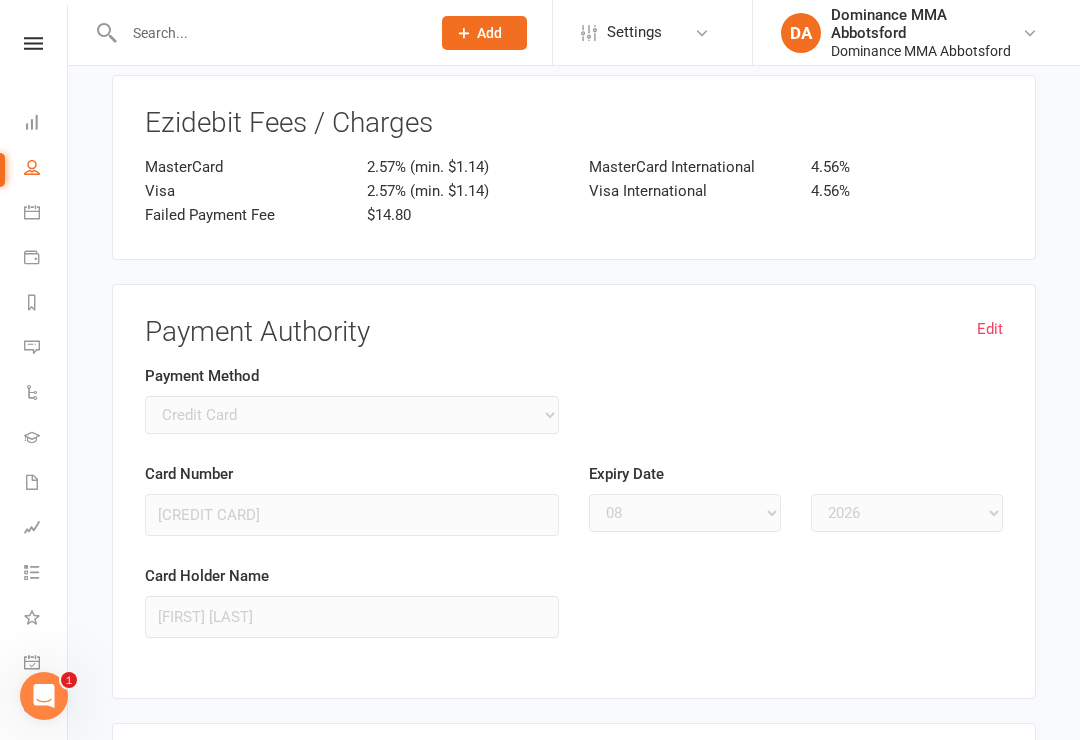 click on "Payment Method Credit Card Bank Account" at bounding box center [352, 399] 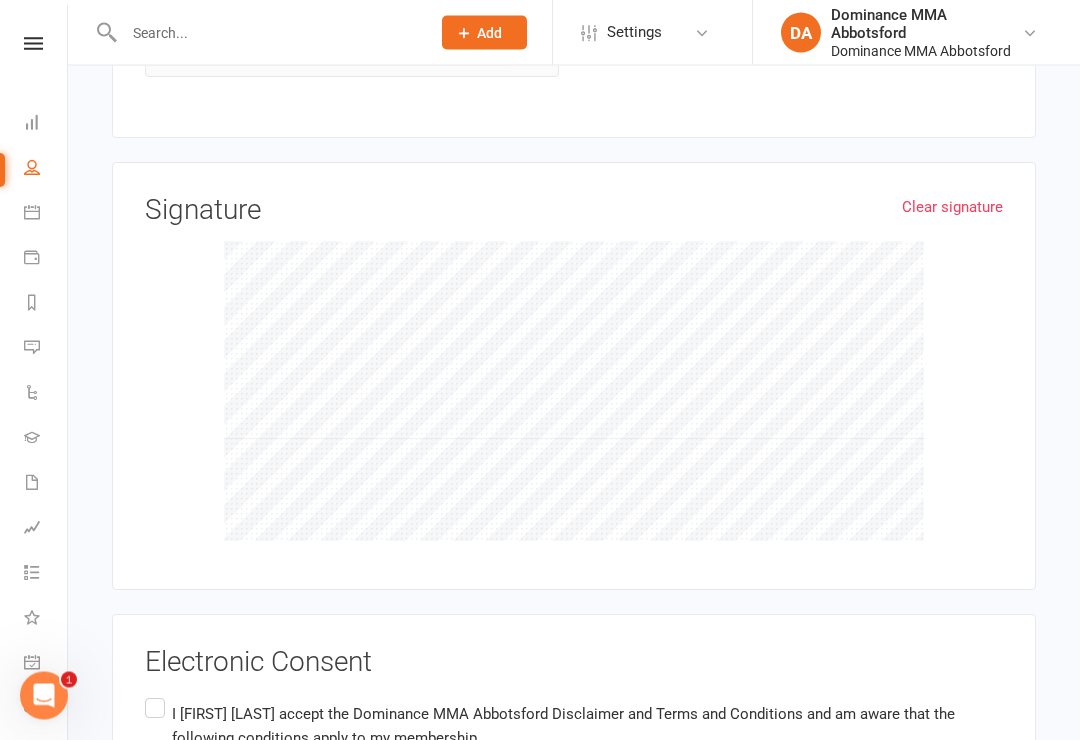 scroll, scrollTop: 2547, scrollLeft: 0, axis: vertical 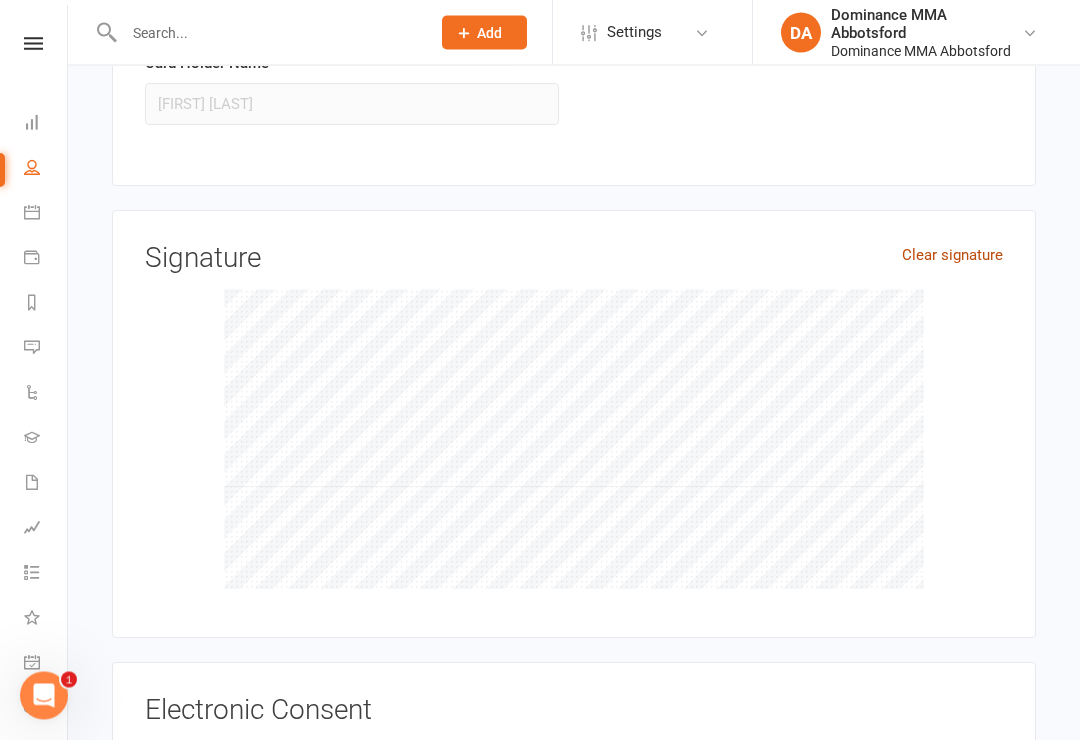 click on "Clear signature" at bounding box center (952, 256) 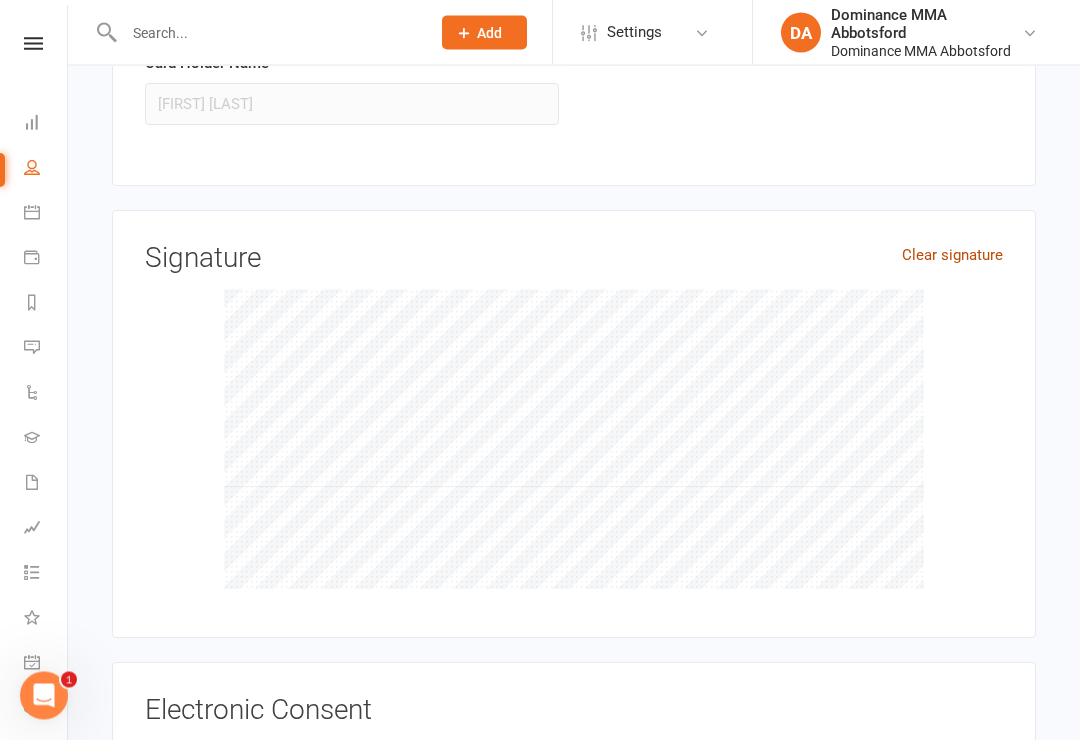 click on "Clear signature" at bounding box center (952, 256) 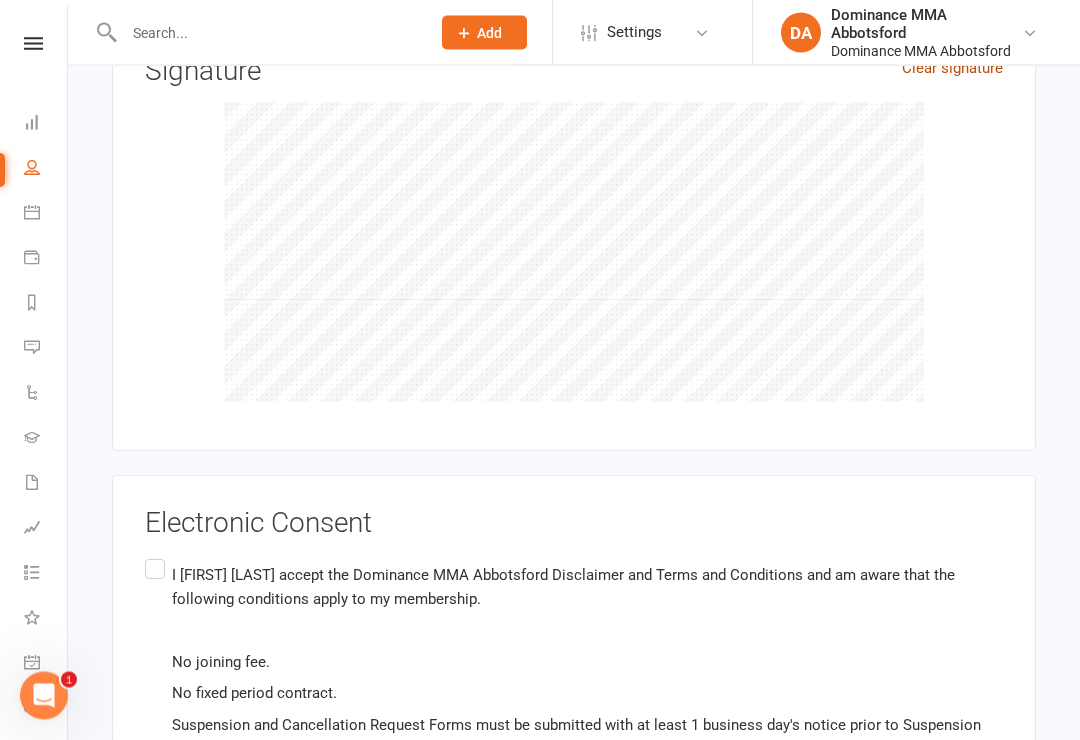 scroll, scrollTop: 2738, scrollLeft: 0, axis: vertical 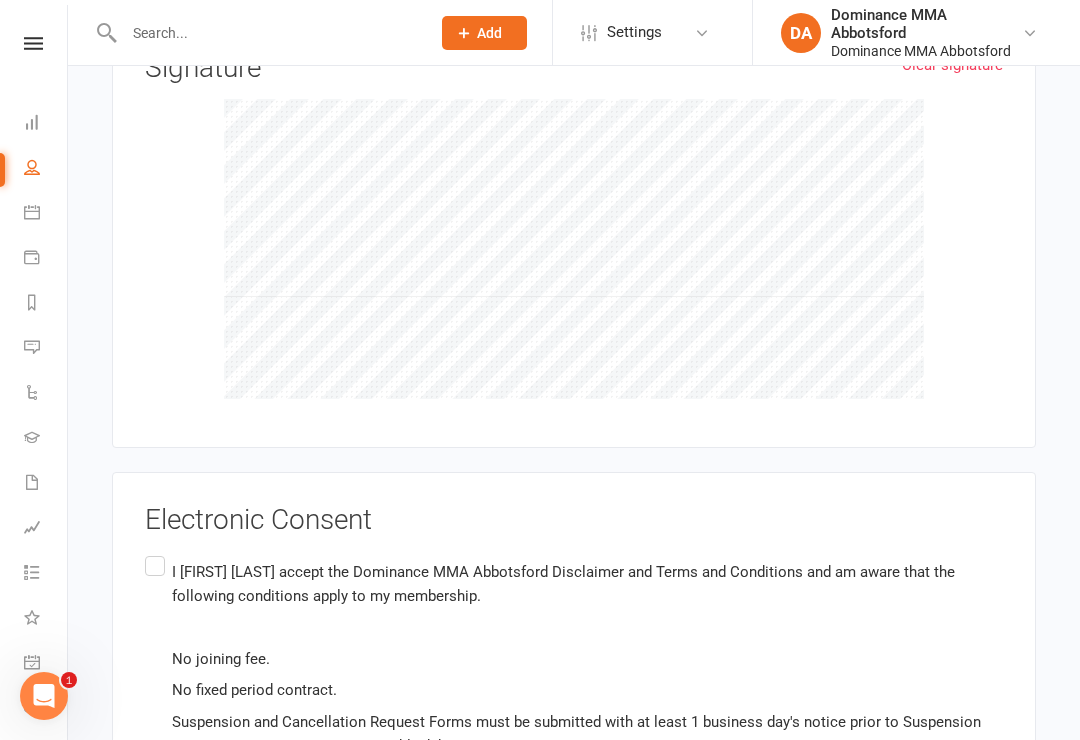 click on "I  John Long accept the Dominance MMA Abbotsford Disclaimer and Terms and Conditions and am aware that the following conditions apply to my membership.  No joining fee. No fixed period contract. Suspension and Cancellation Request Forms must be submitted with at least 1 business day's notice prior to Suspension Commencement Date or next weekly debit.  After the initial 4 weeks of discounted fees, the membership will automatically continue at current advertised fees, unless suspended or cancelled." at bounding box center [574, 686] 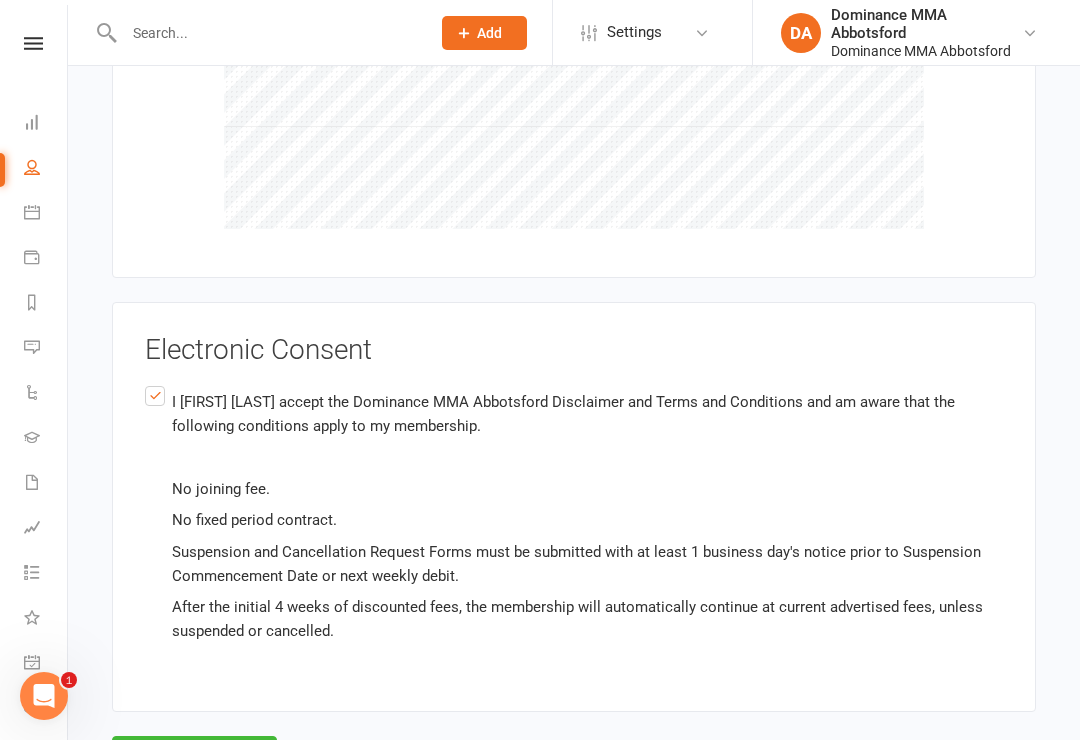 scroll, scrollTop: 2923, scrollLeft: 0, axis: vertical 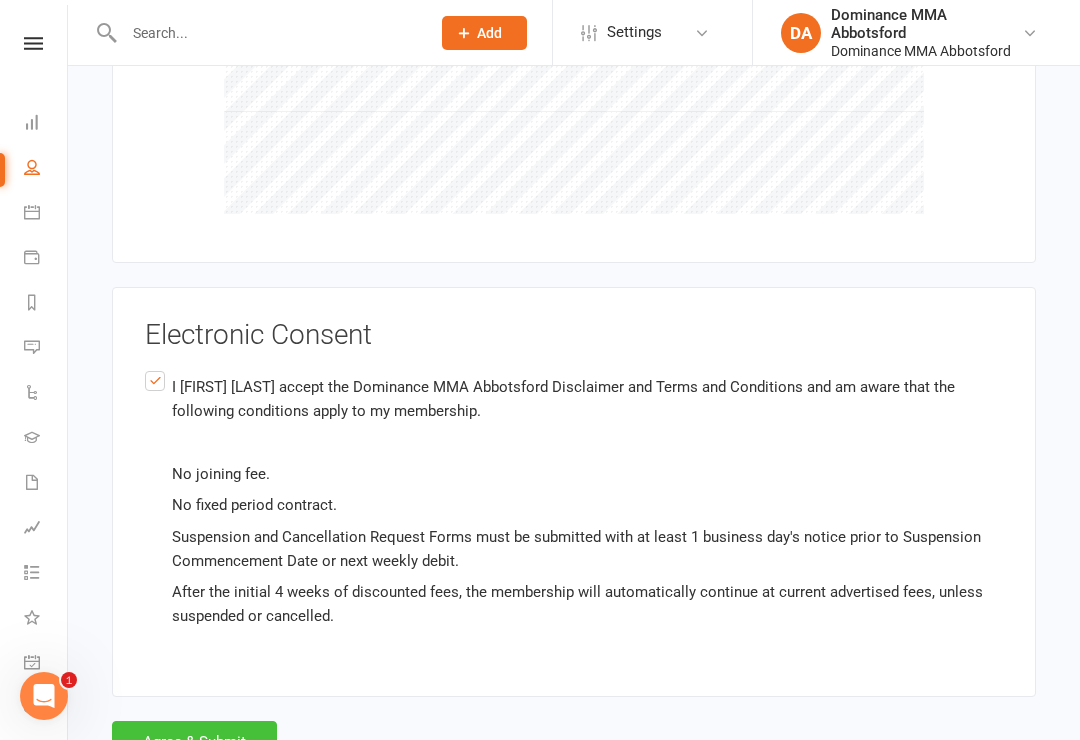 click on "Agree & Submit" at bounding box center (194, 742) 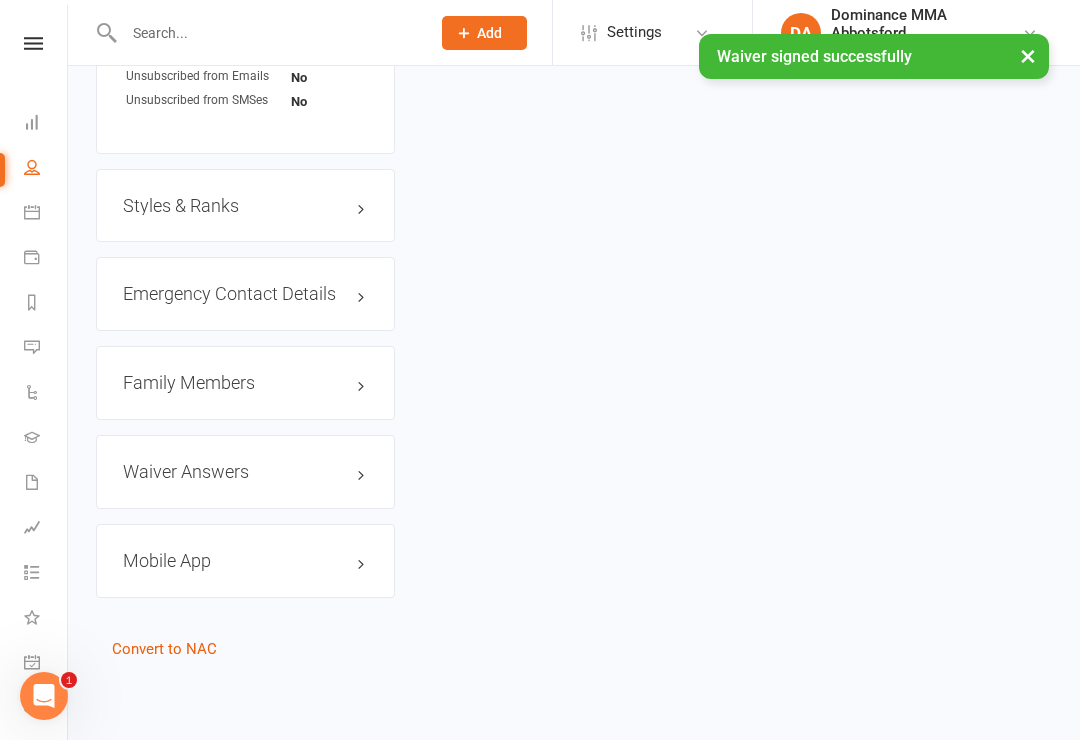 scroll, scrollTop: 0, scrollLeft: 0, axis: both 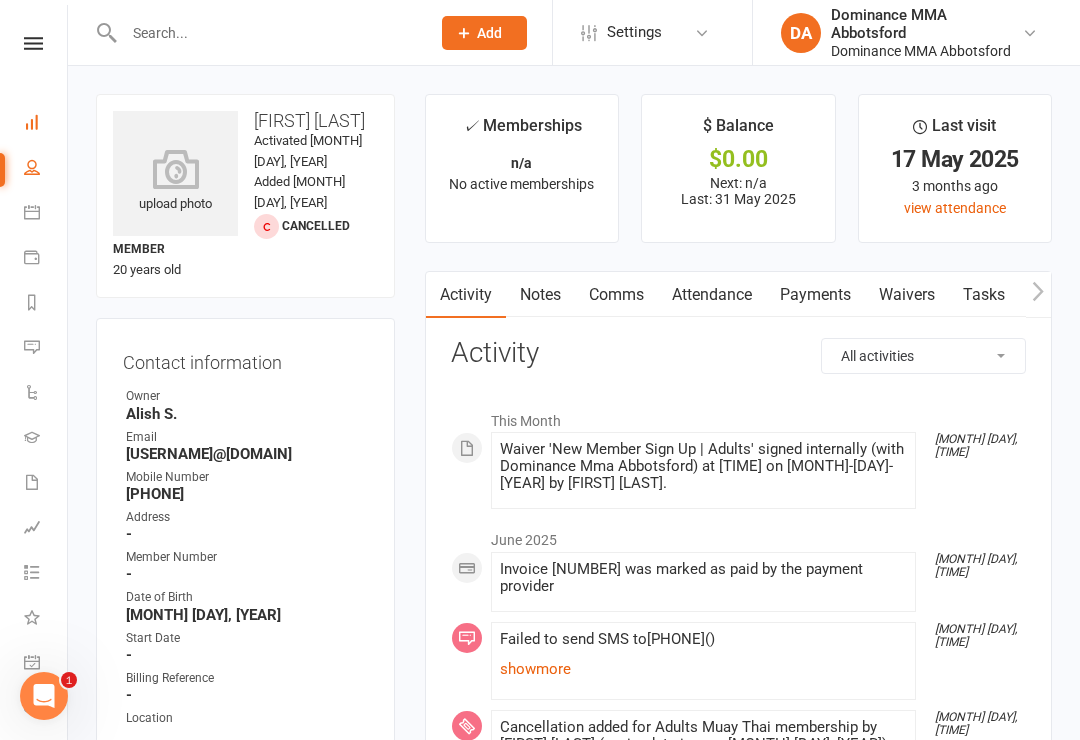 click on "Dashboard" at bounding box center (46, 124) 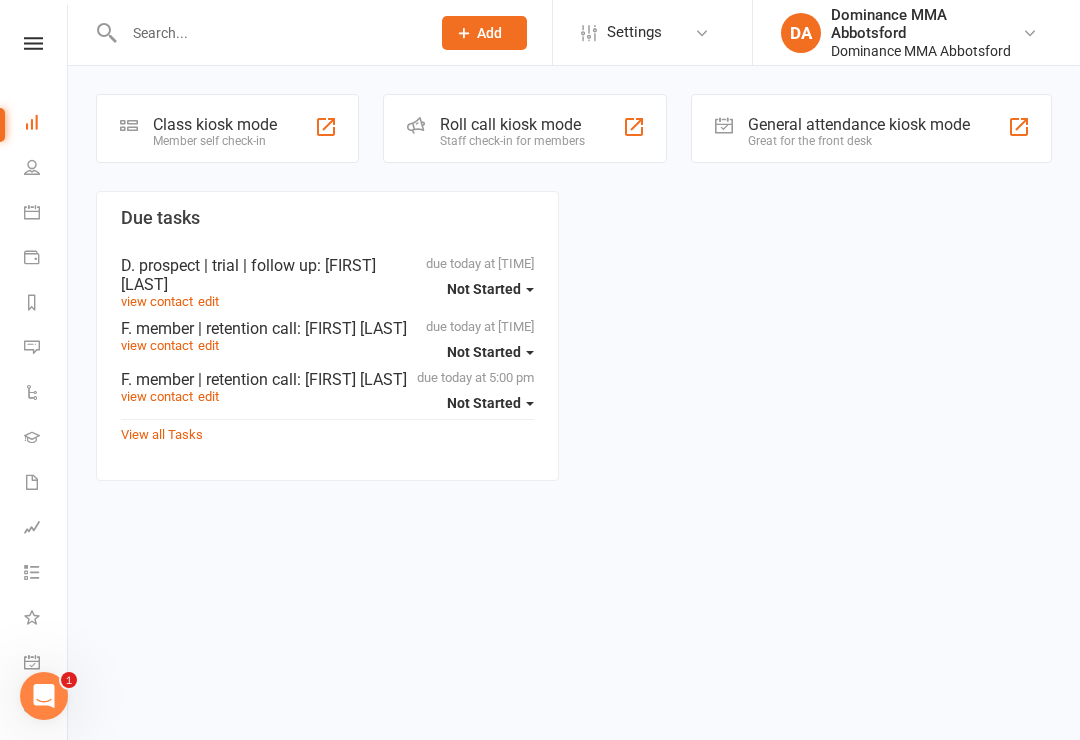 click on "Class kiosk mode Member self check-in" at bounding box center (227, 128) 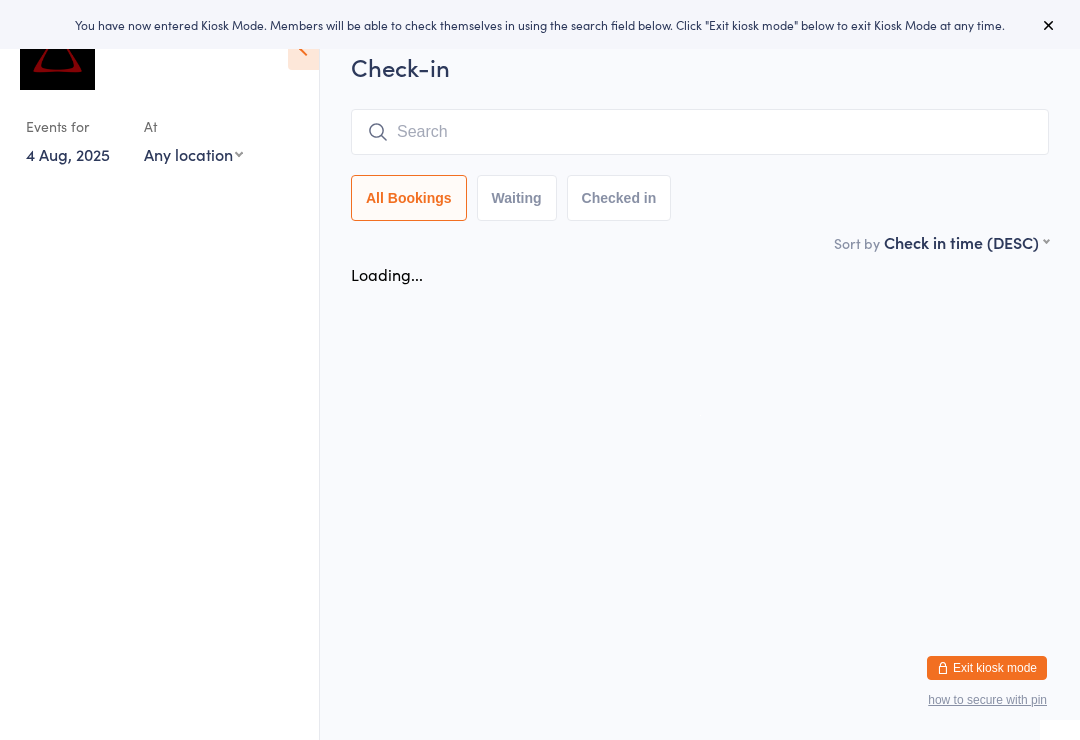 scroll, scrollTop: 0, scrollLeft: 0, axis: both 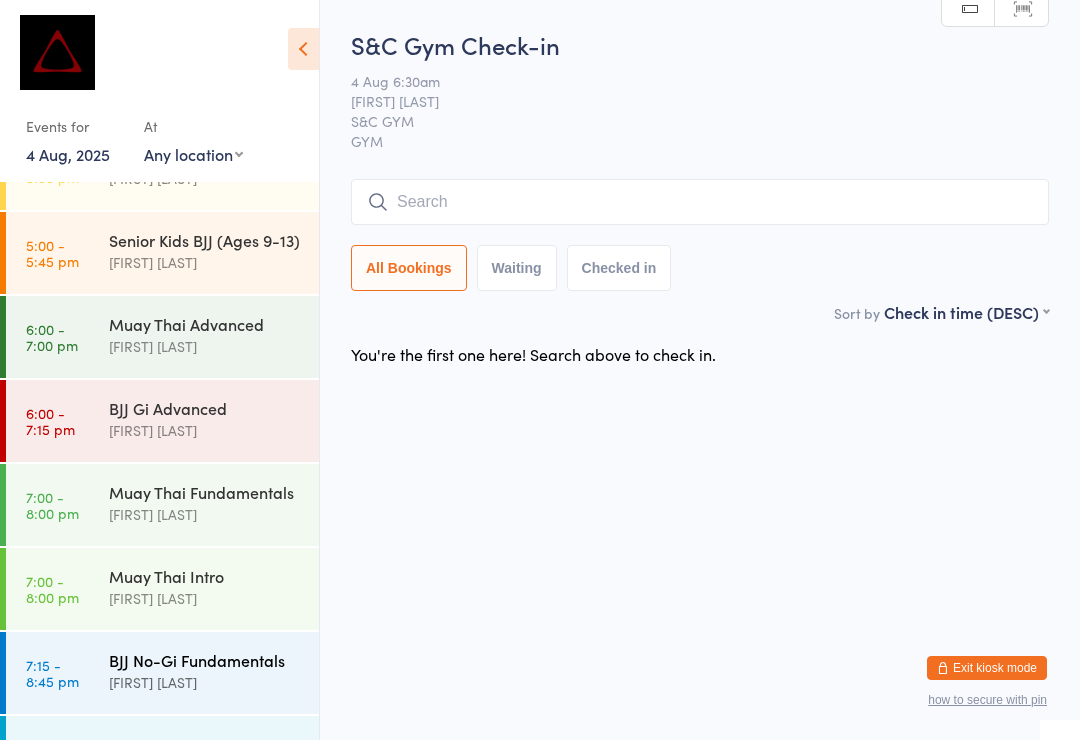 click on "BJJ No-Gi Fundamentals" at bounding box center (205, 660) 